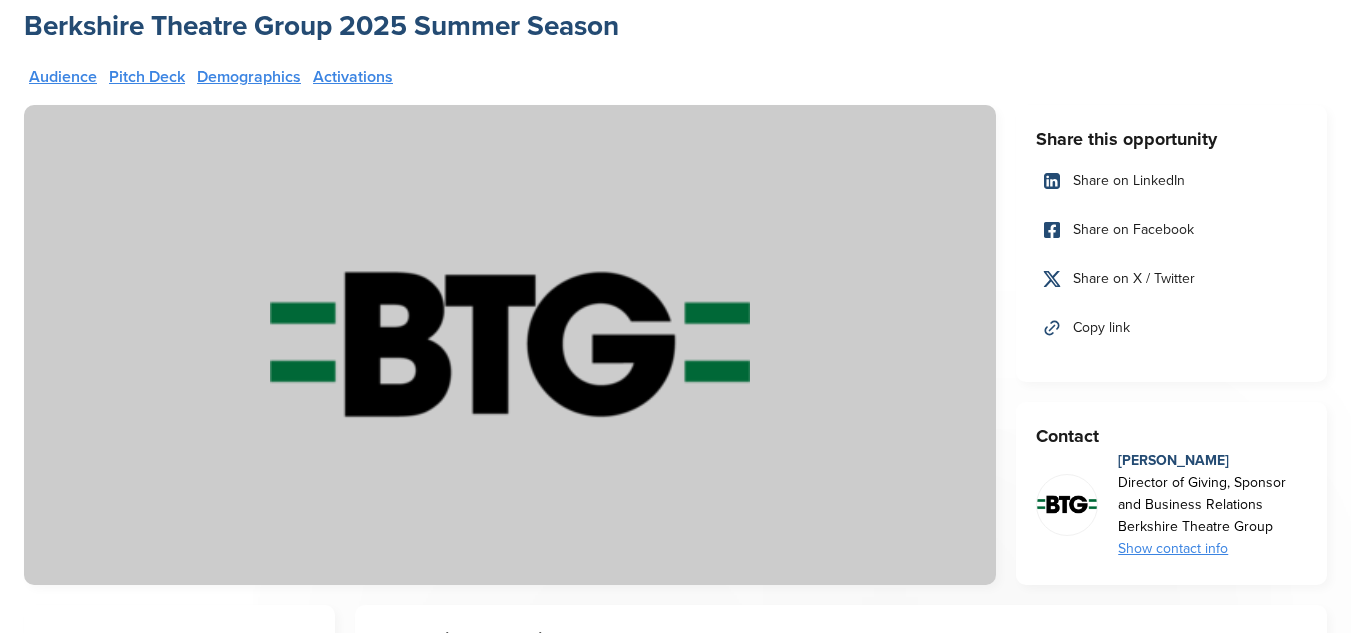 scroll, scrollTop: 80, scrollLeft: 0, axis: vertical 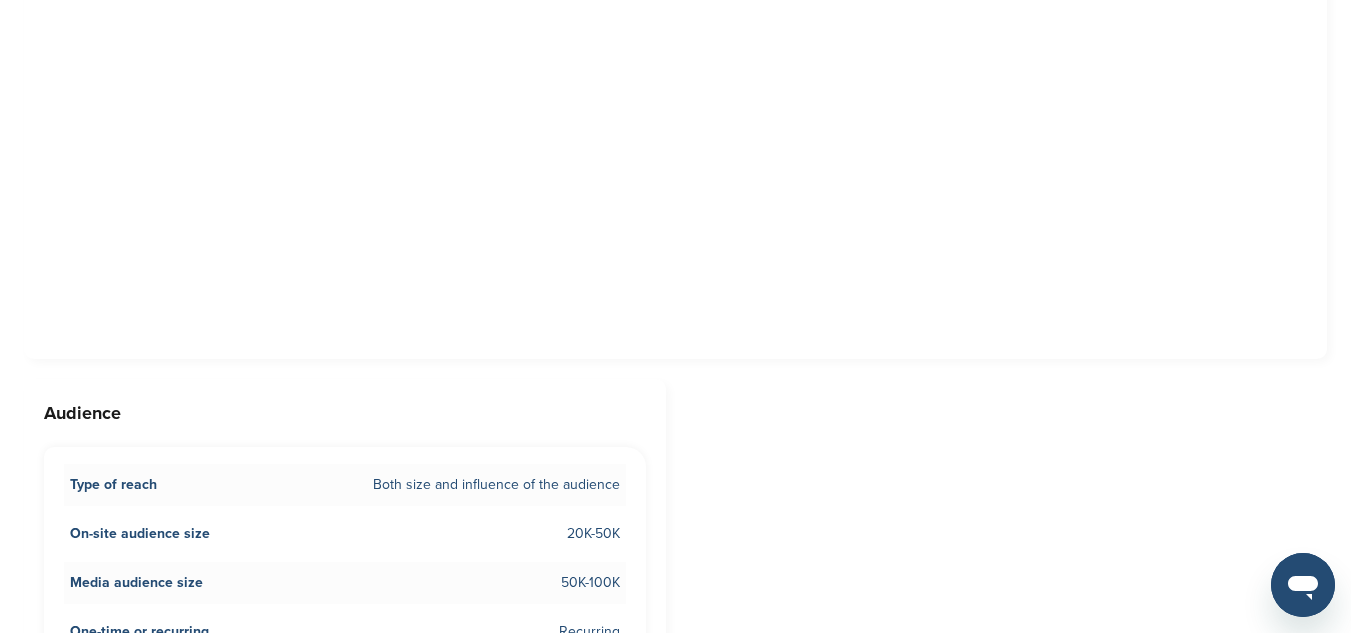 click on "Share this opportunity
Share on LinkedIn
Share on Facebook
Share on X / Twitter
Copy link
Contact
Vladimir Zeleny
Director of Giving, Sponsor and Business Relations
Berkshire Theatre Group
Show contact info
Log In or Sign Up Free for full access to the marketplace as well as sponsorship data and contact info.
Free
✓
Find out who you should be talking to or pitching
✓
Access valuable info on the brands and properties that are the best fit for you
✓
Find key contacts 5x faster and book more sponsorship meetings than ever before
Sign Up Free
Already signed up? Log in →
Key Info
Arts, Culture and Humanities
50K-100K
About this opportunity
Read More
Audience
Type of reach
20K-50K" at bounding box center (675, 1698) 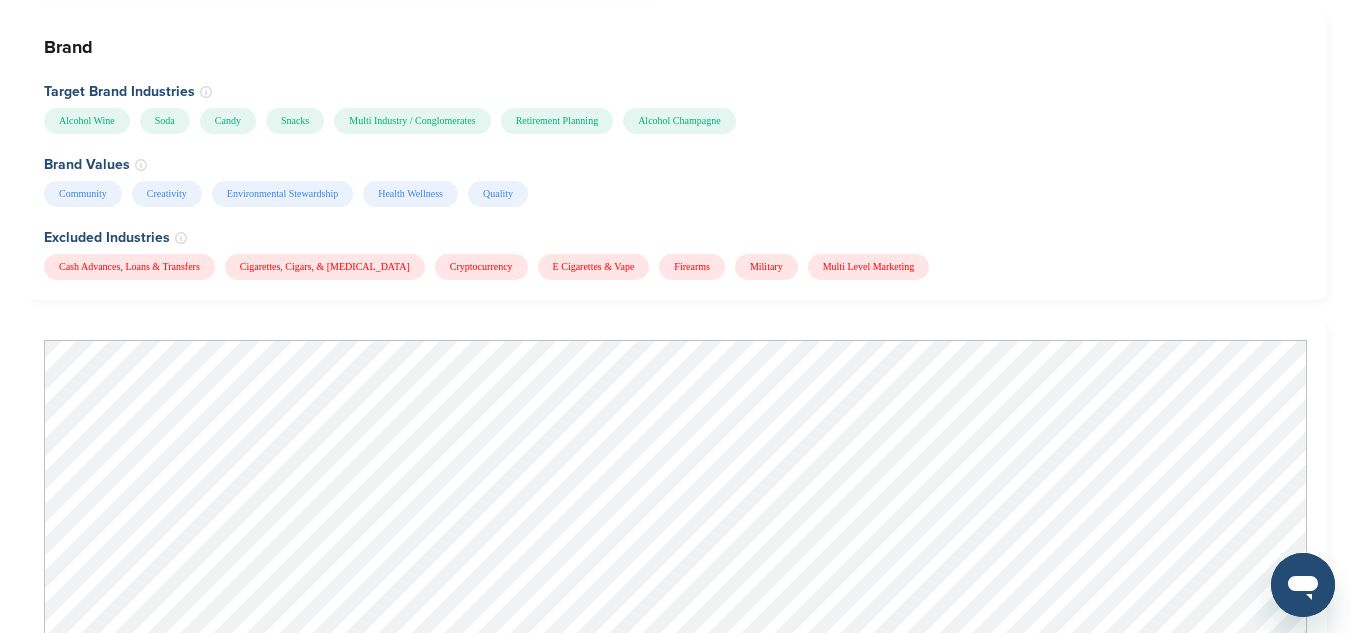 scroll, scrollTop: 2148, scrollLeft: 0, axis: vertical 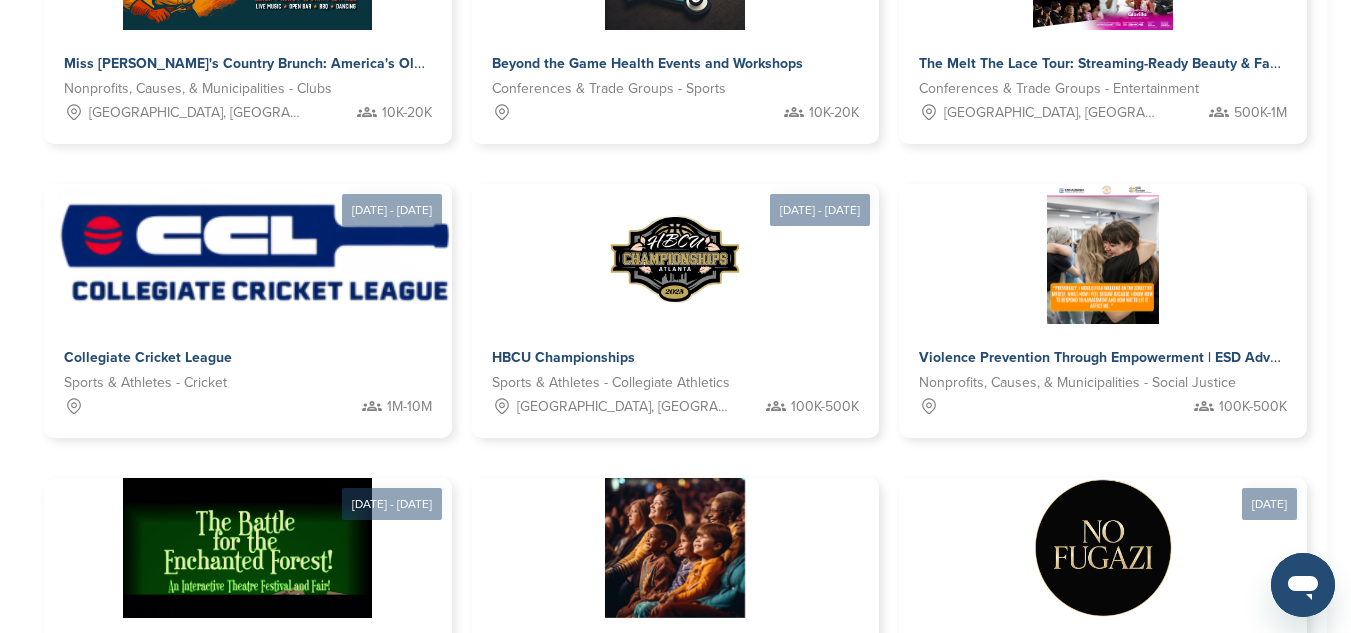 click on "3" at bounding box center [668, 794] 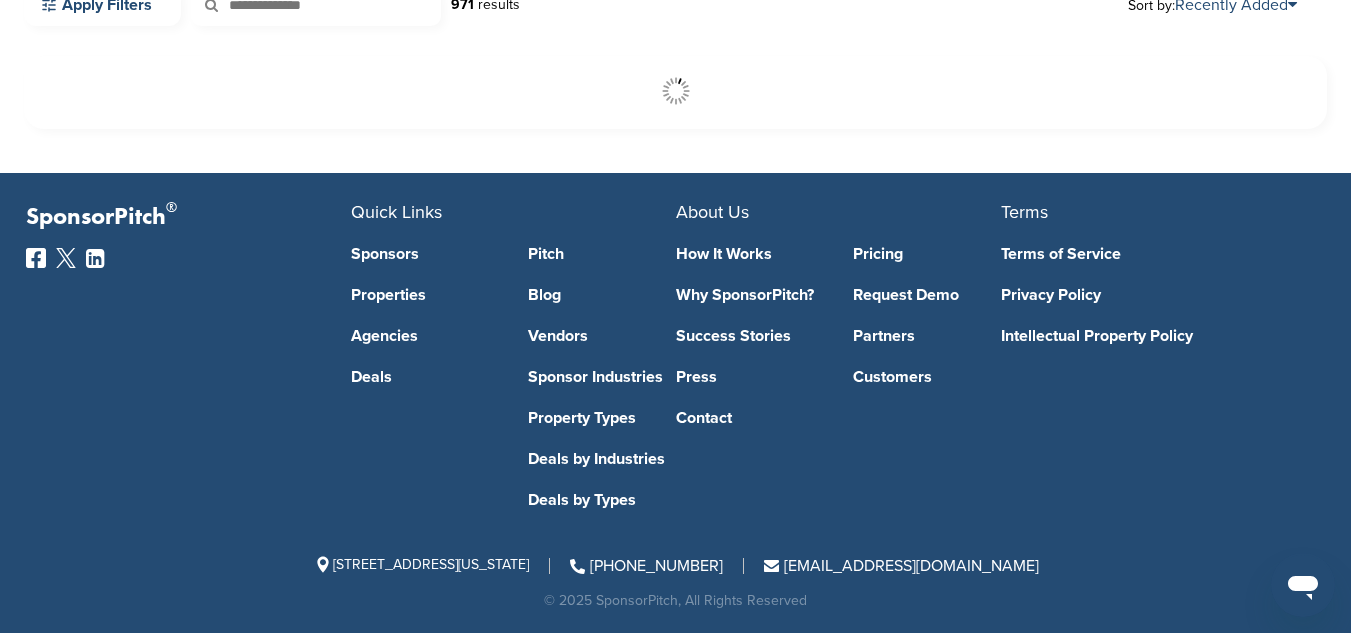 scroll, scrollTop: 608, scrollLeft: 0, axis: vertical 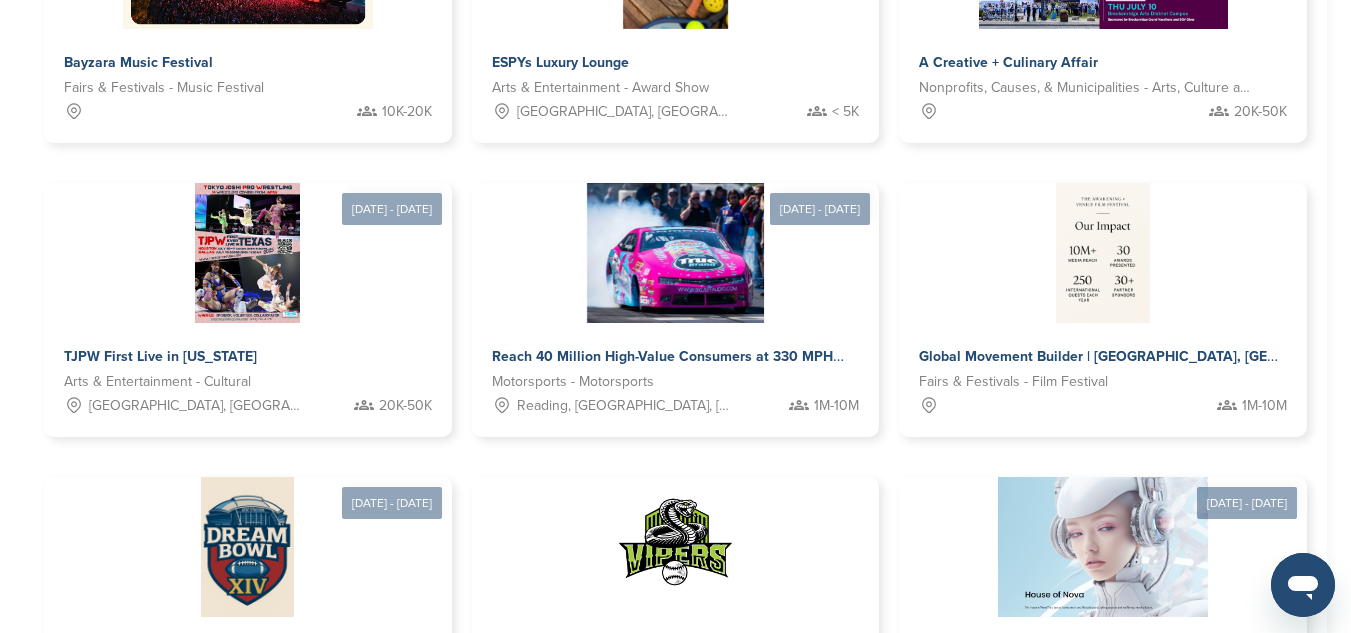 click on "4" at bounding box center [693, 793] 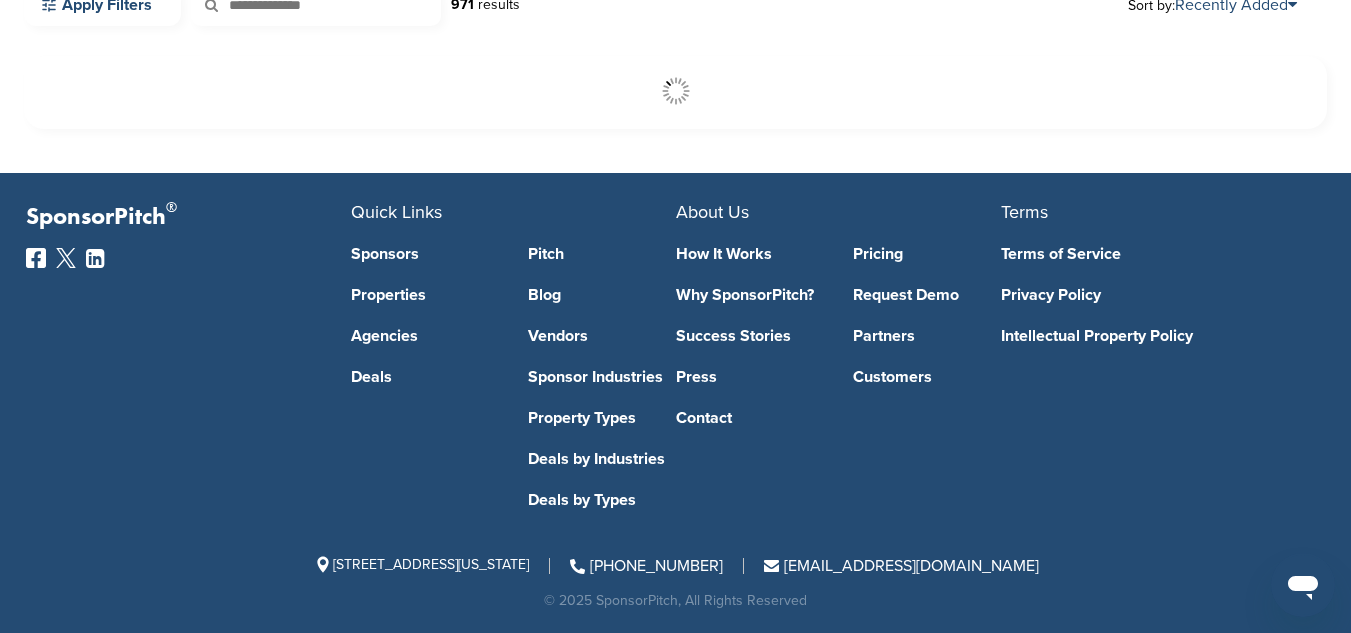 scroll, scrollTop: 608, scrollLeft: 0, axis: vertical 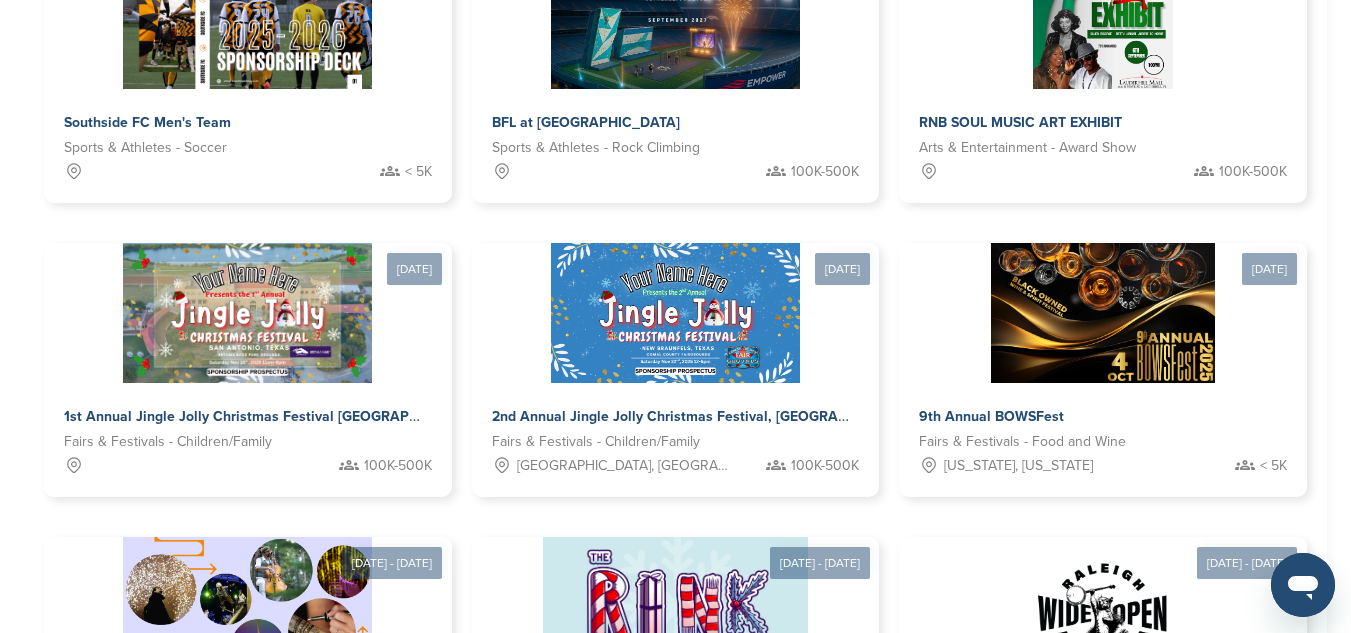 click on "5" at bounding box center (718, 853) 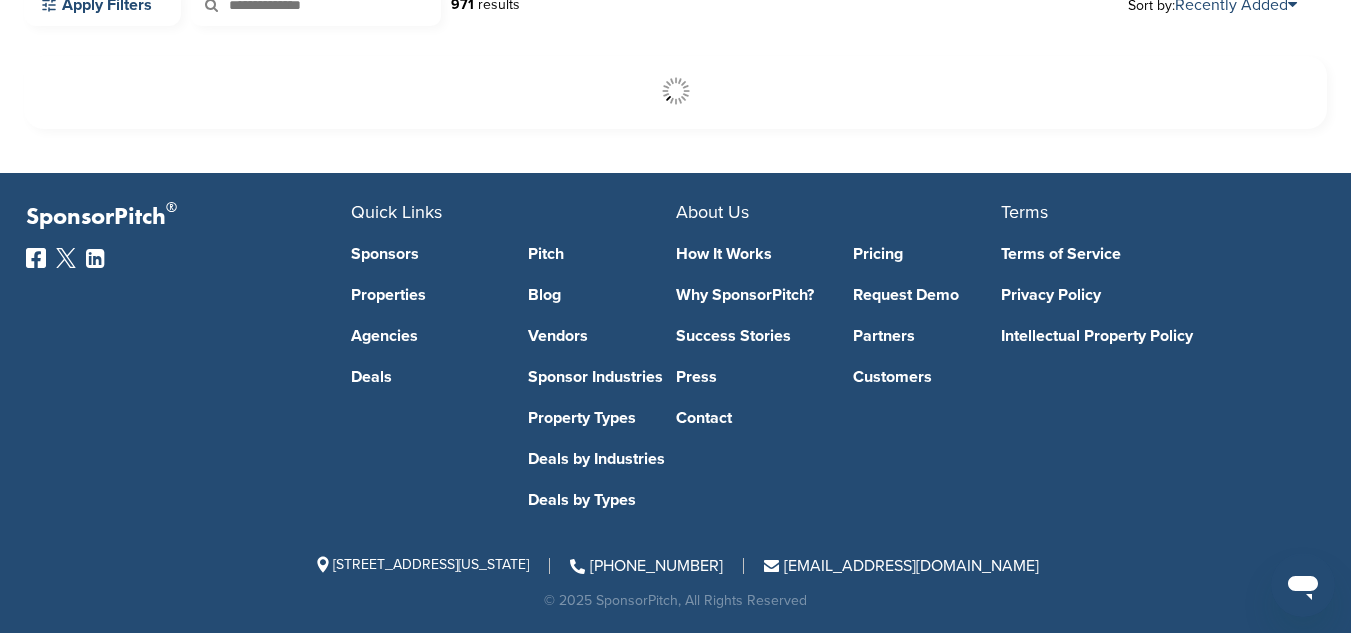 scroll, scrollTop: 608, scrollLeft: 0, axis: vertical 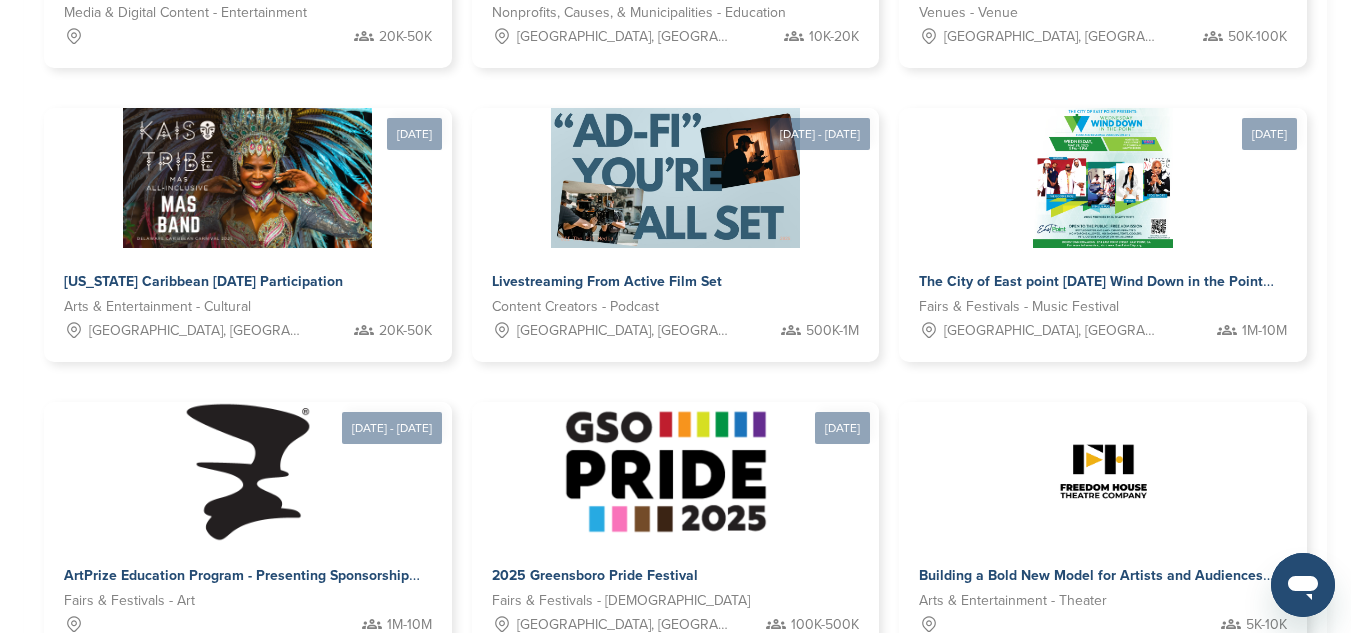 click on "6" at bounding box center (743, 718) 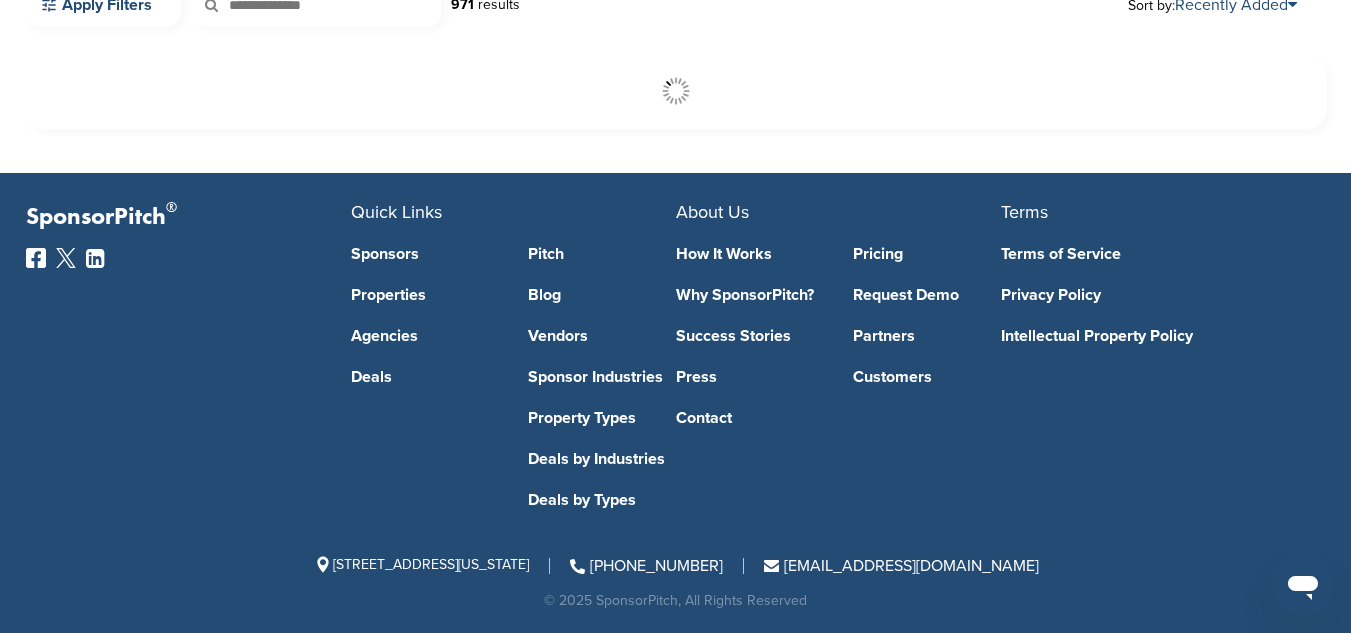 scroll, scrollTop: 608, scrollLeft: 0, axis: vertical 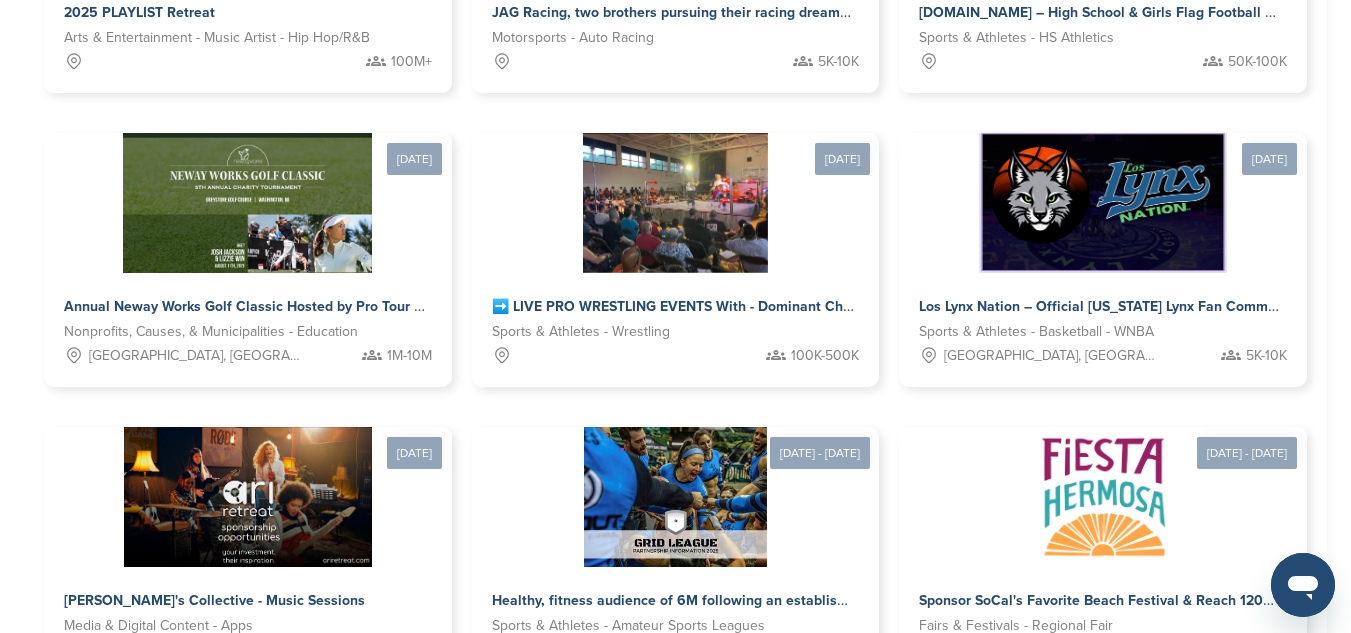 click on "7" at bounding box center (725, 743) 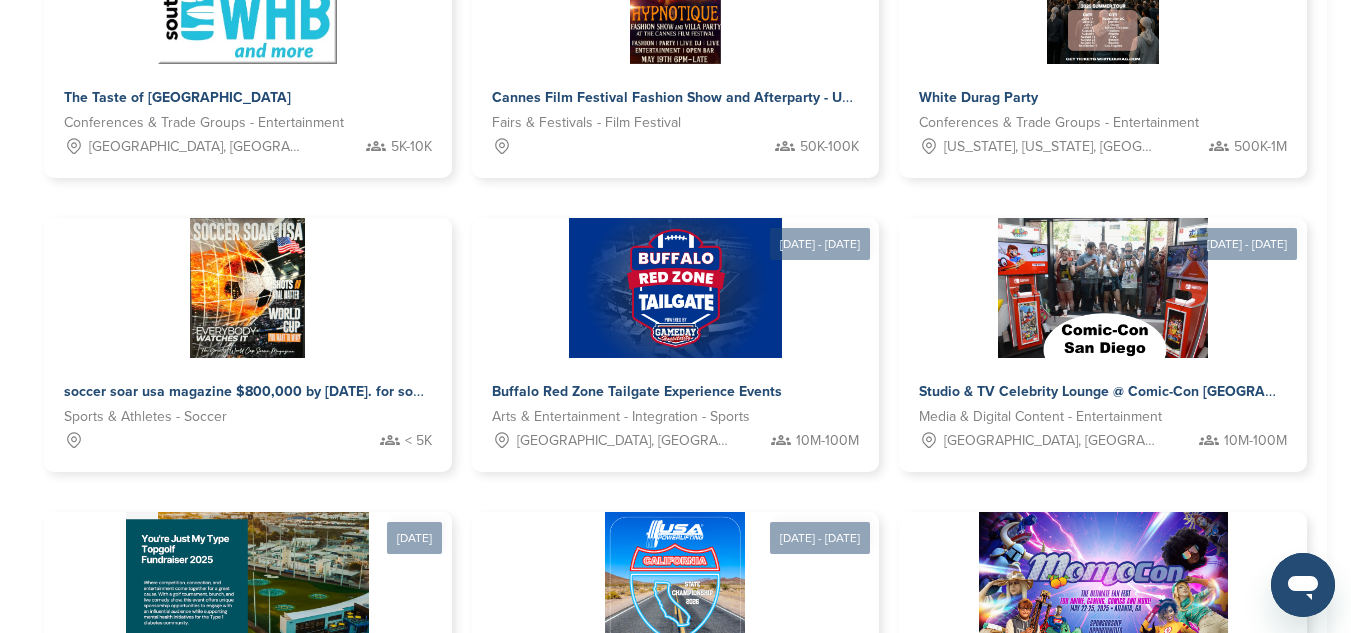 scroll, scrollTop: 1057, scrollLeft: 0, axis: vertical 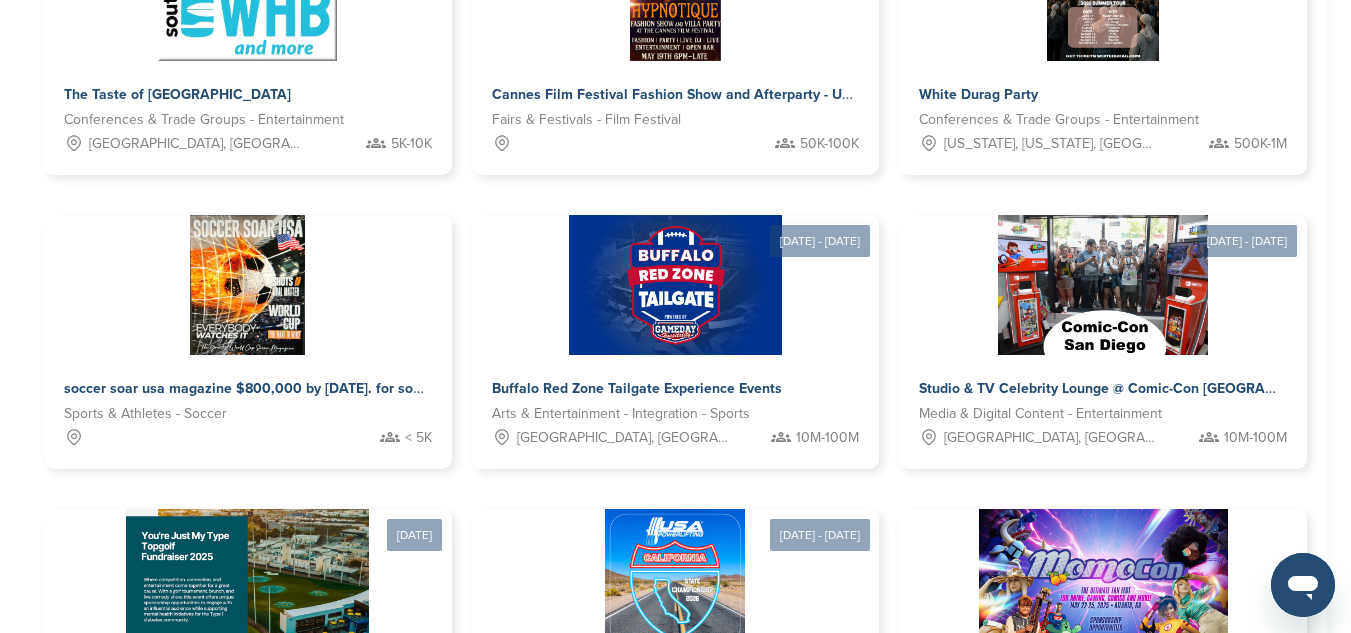 click on "8" at bounding box center (725, 825) 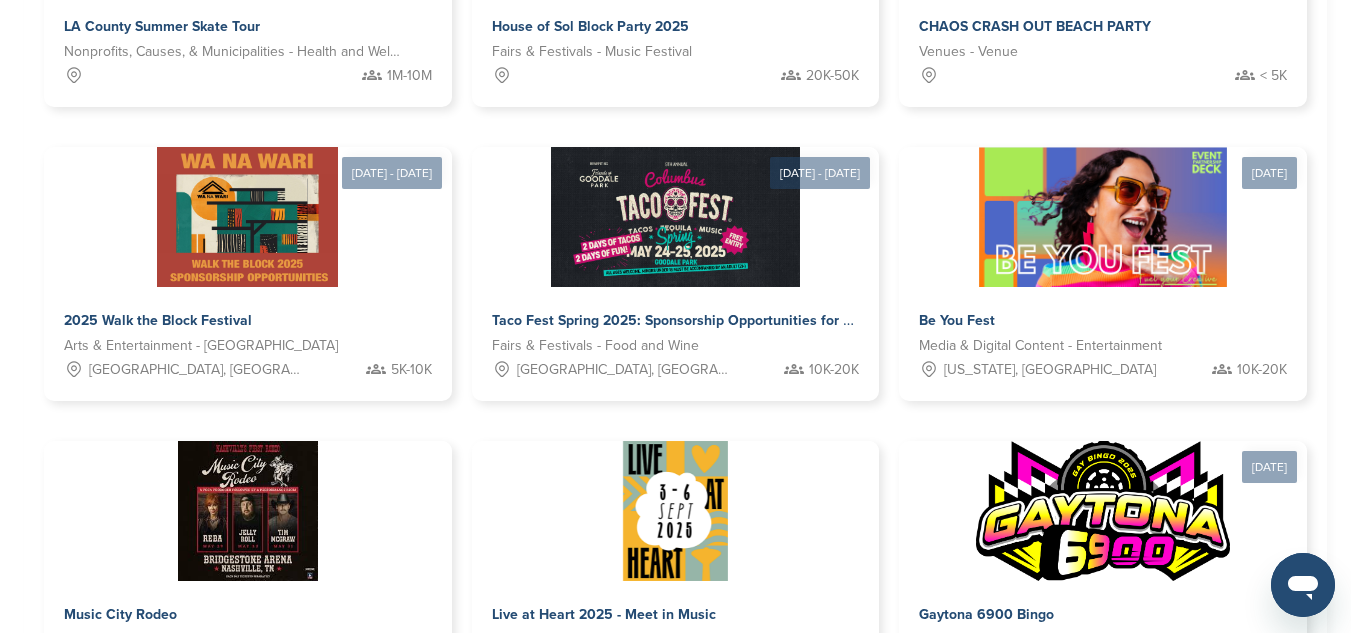scroll, scrollTop: 1136, scrollLeft: 0, axis: vertical 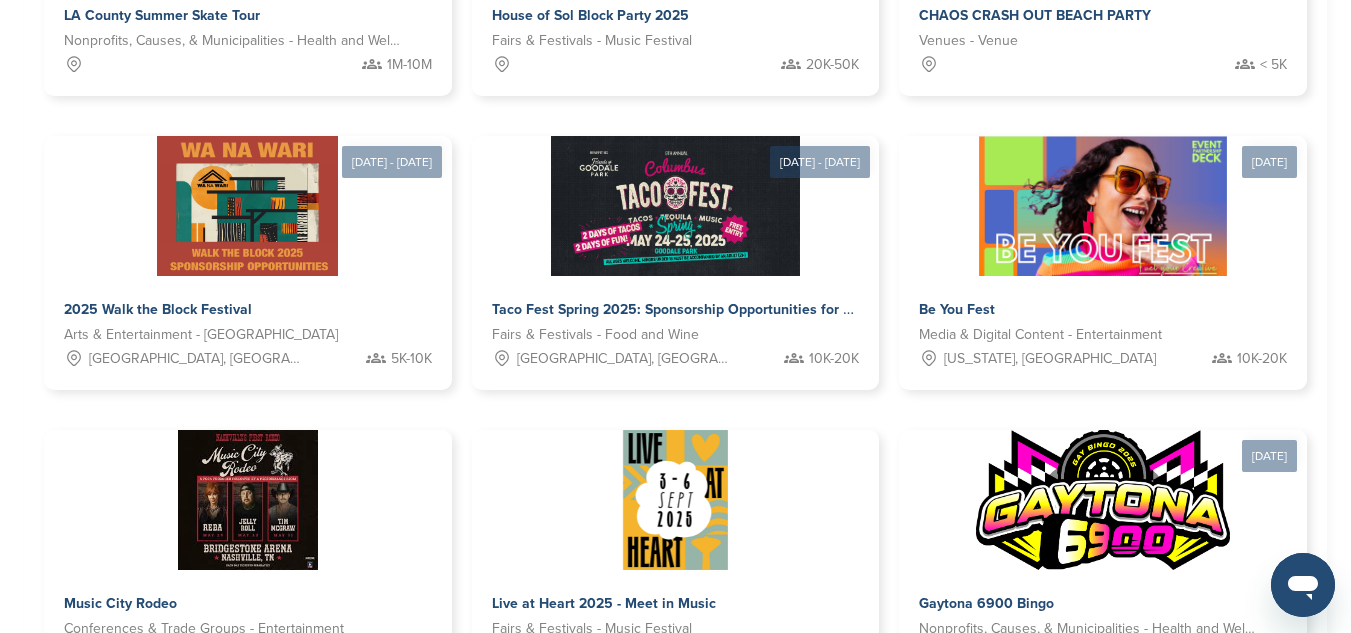 click on "9" at bounding box center [725, 746] 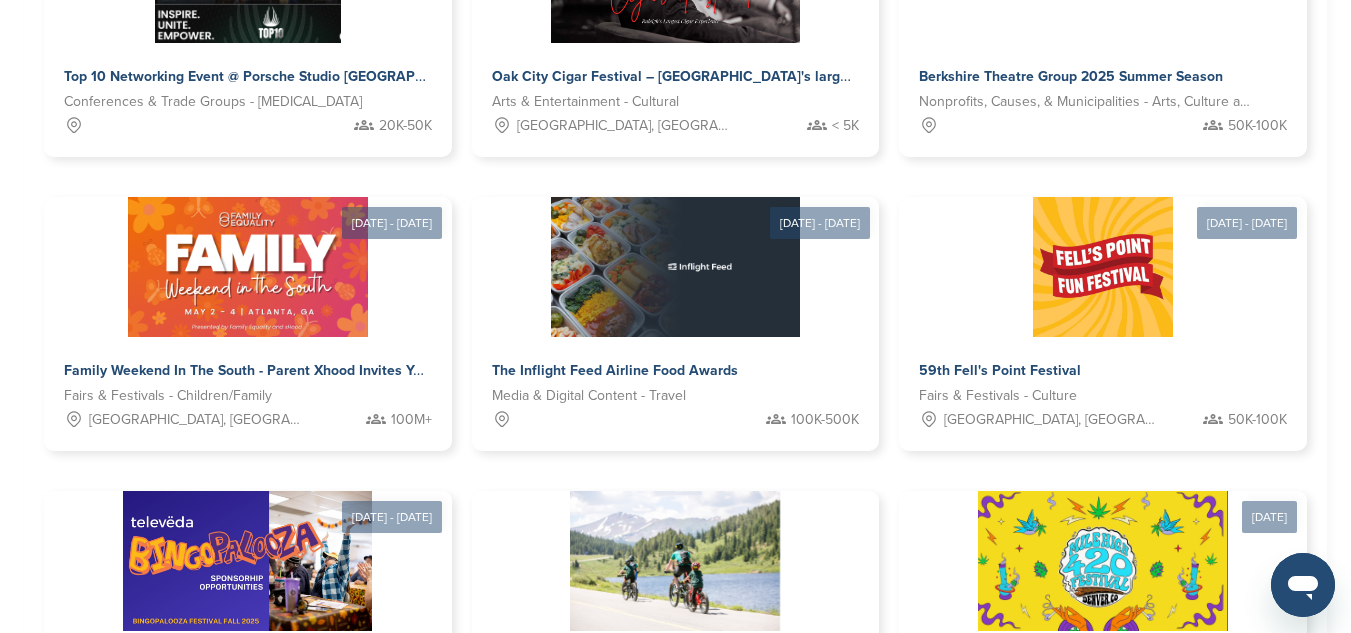 scroll, scrollTop: 1104, scrollLeft: 0, axis: vertical 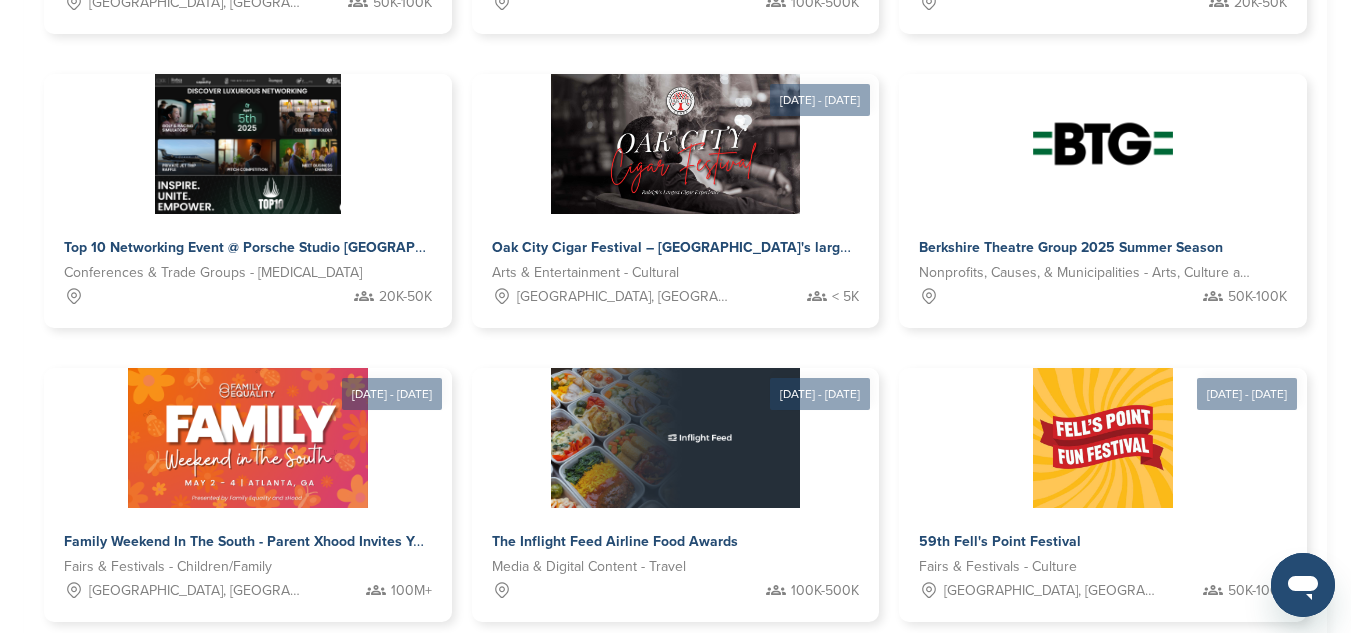 click at bounding box center [675, 730] 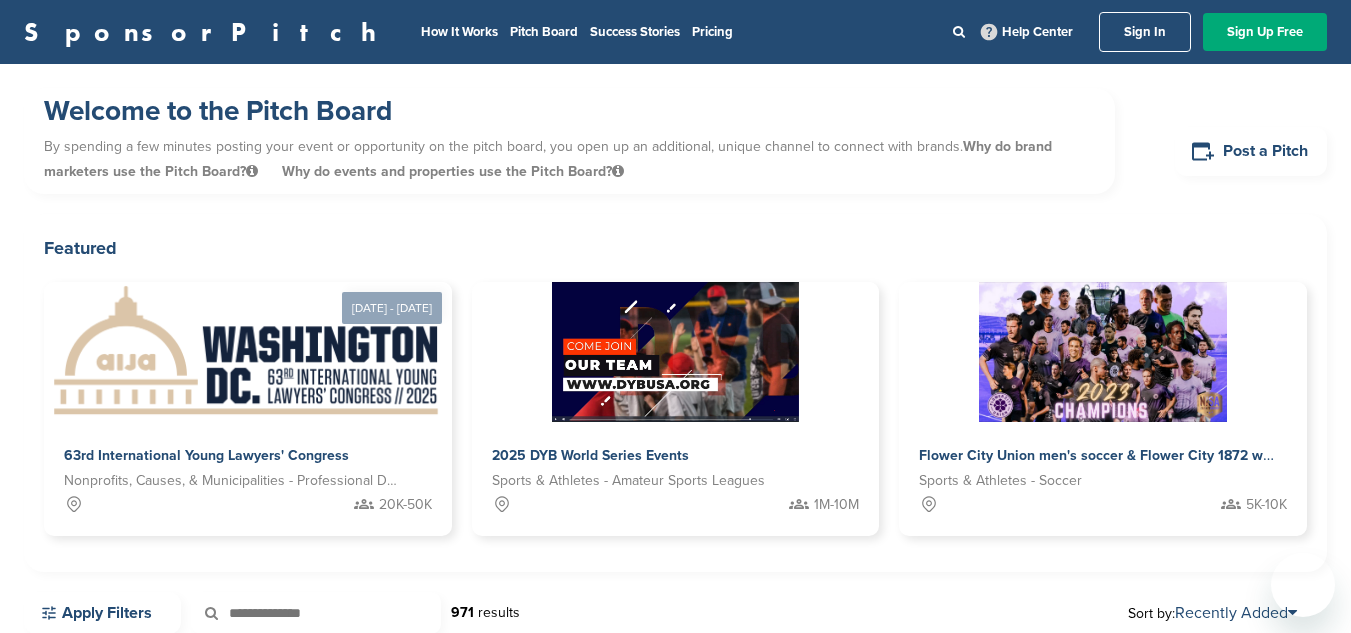 scroll, scrollTop: 0, scrollLeft: 0, axis: both 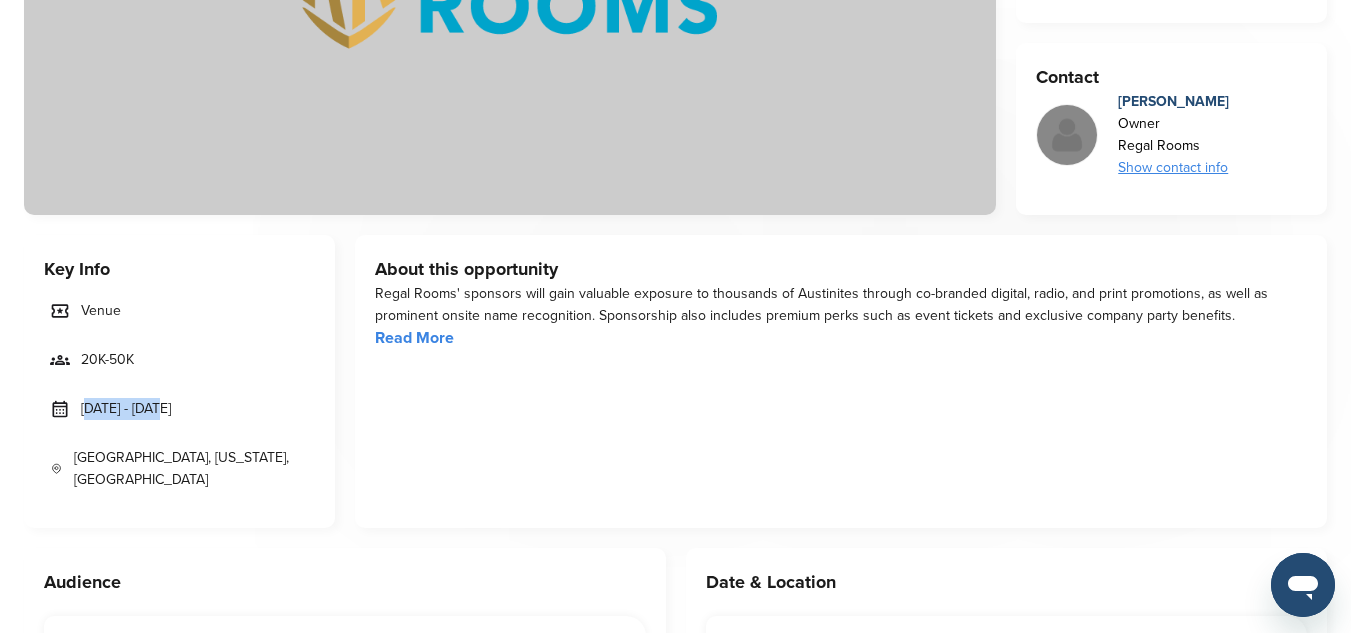 drag, startPoint x: 86, startPoint y: 406, endPoint x: 141, endPoint y: 423, distance: 57.567352 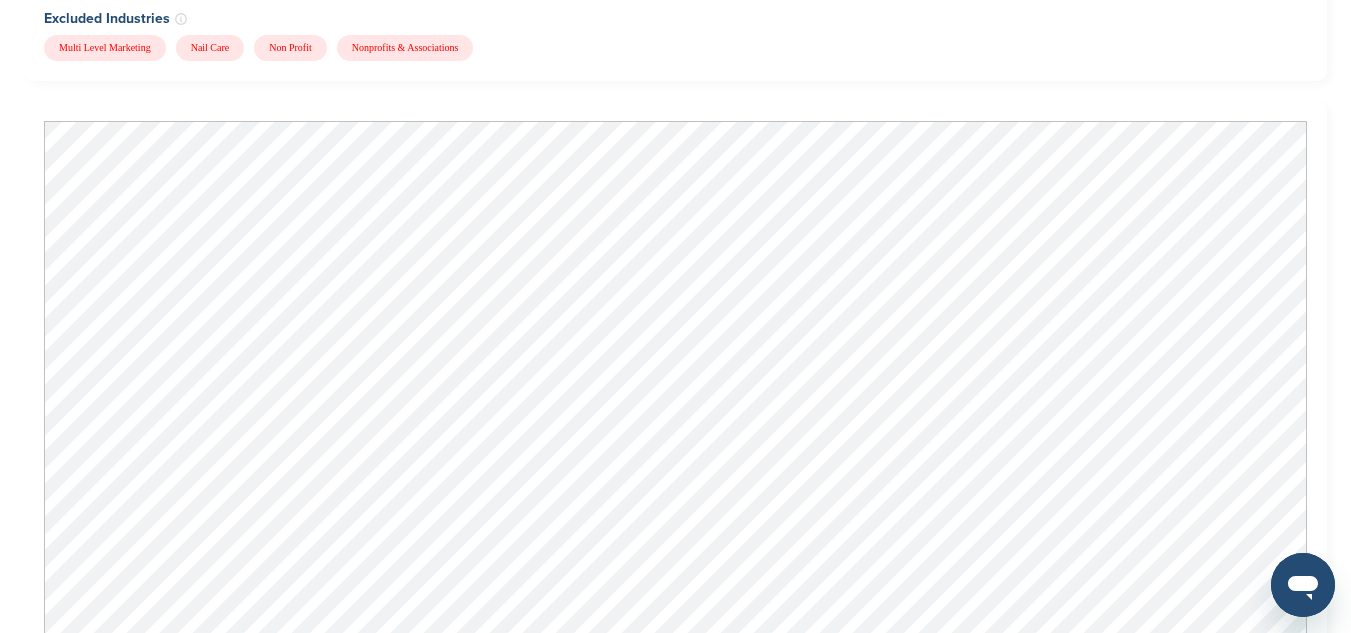 scroll, scrollTop: 1710, scrollLeft: 0, axis: vertical 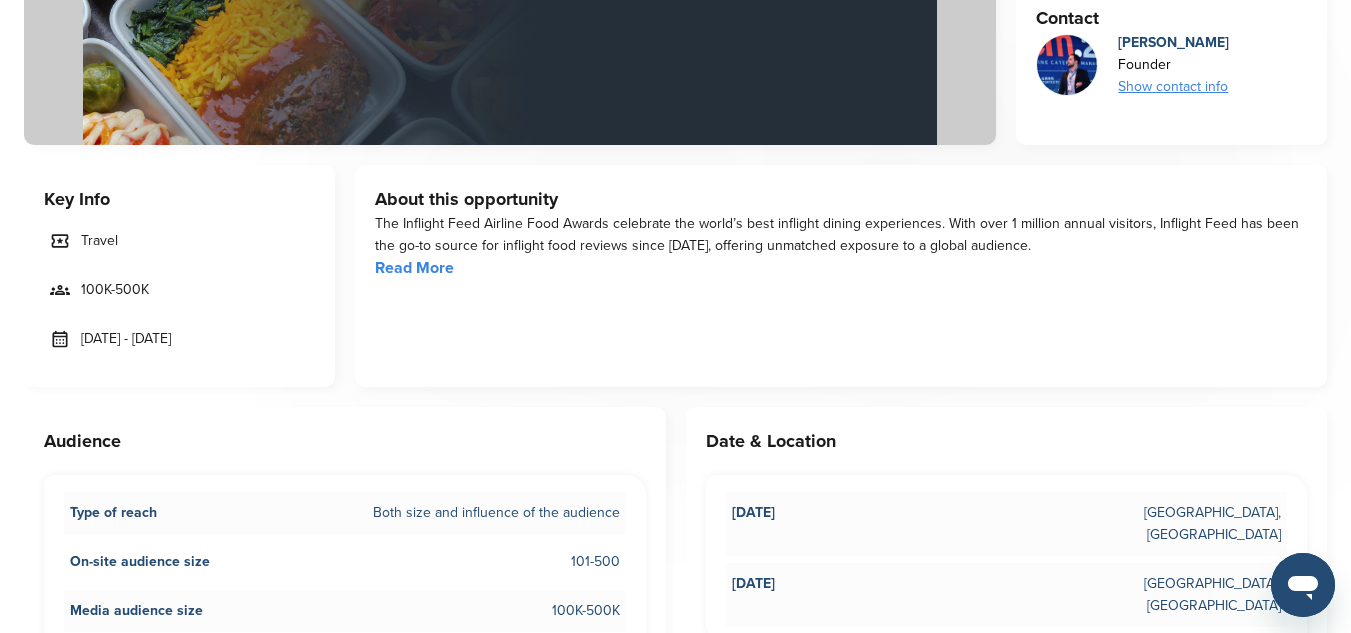 drag, startPoint x: 83, startPoint y: 338, endPoint x: 254, endPoint y: 338, distance: 171 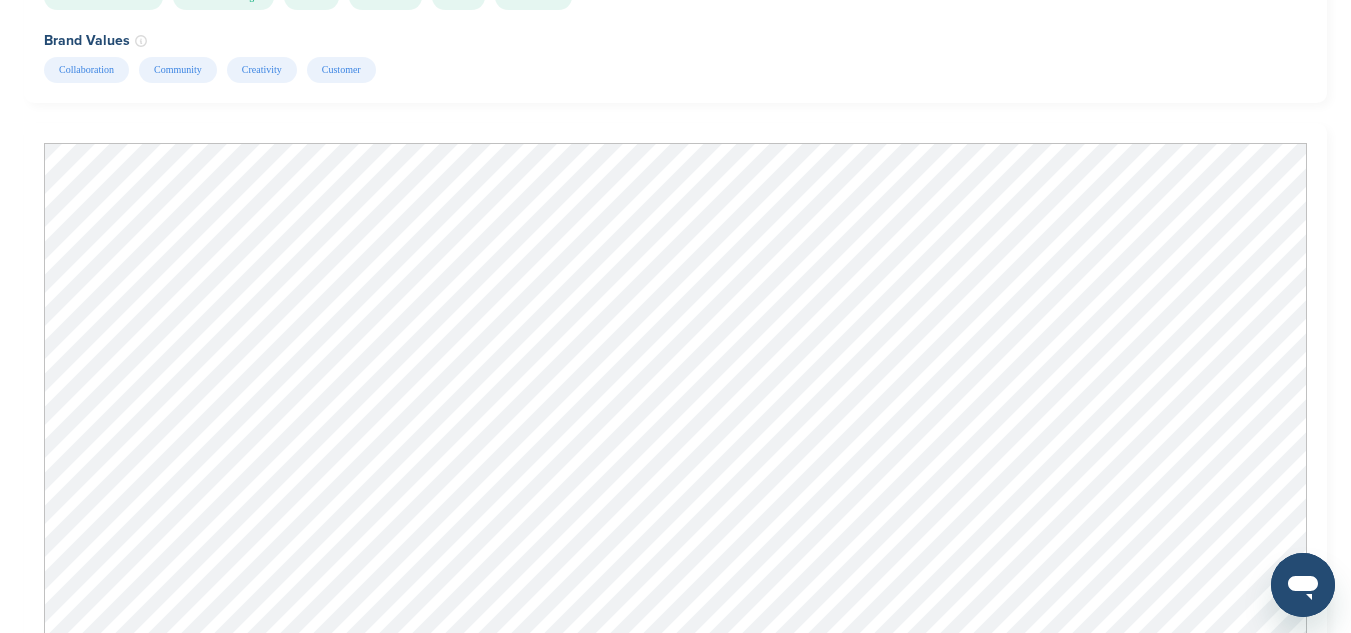 scroll, scrollTop: 1669, scrollLeft: 0, axis: vertical 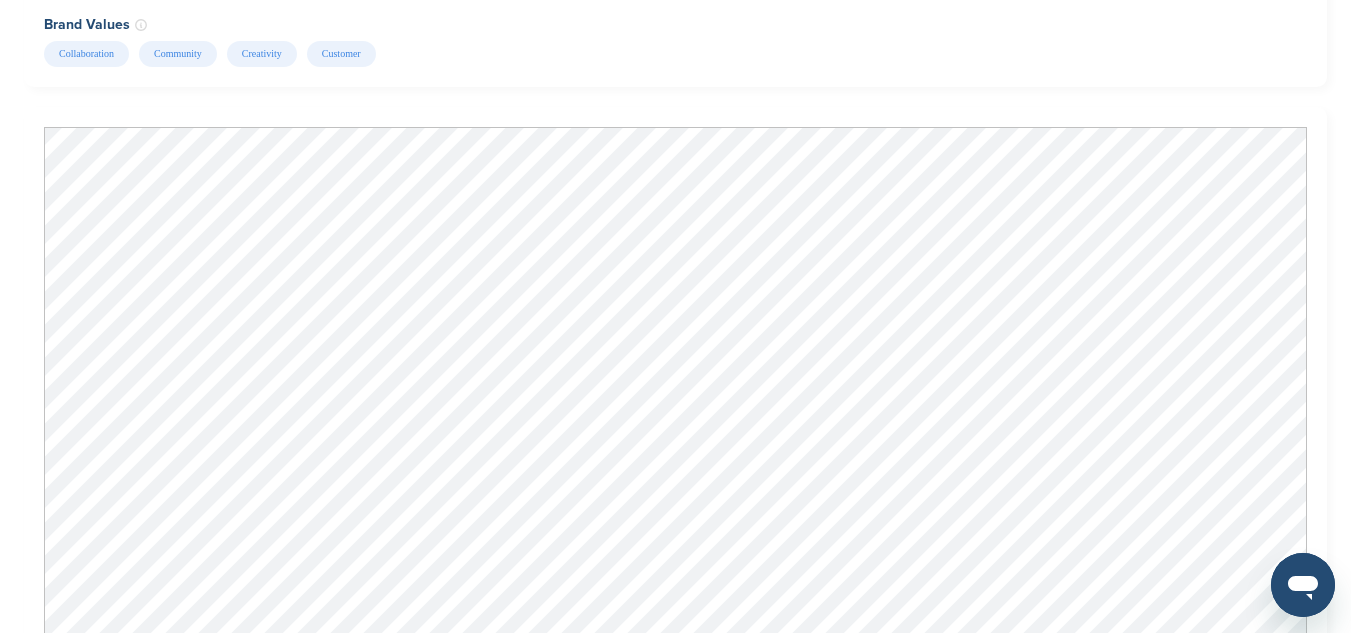 click on "Collaboration
Community
Creativity
Customer" at bounding box center [673, 54] 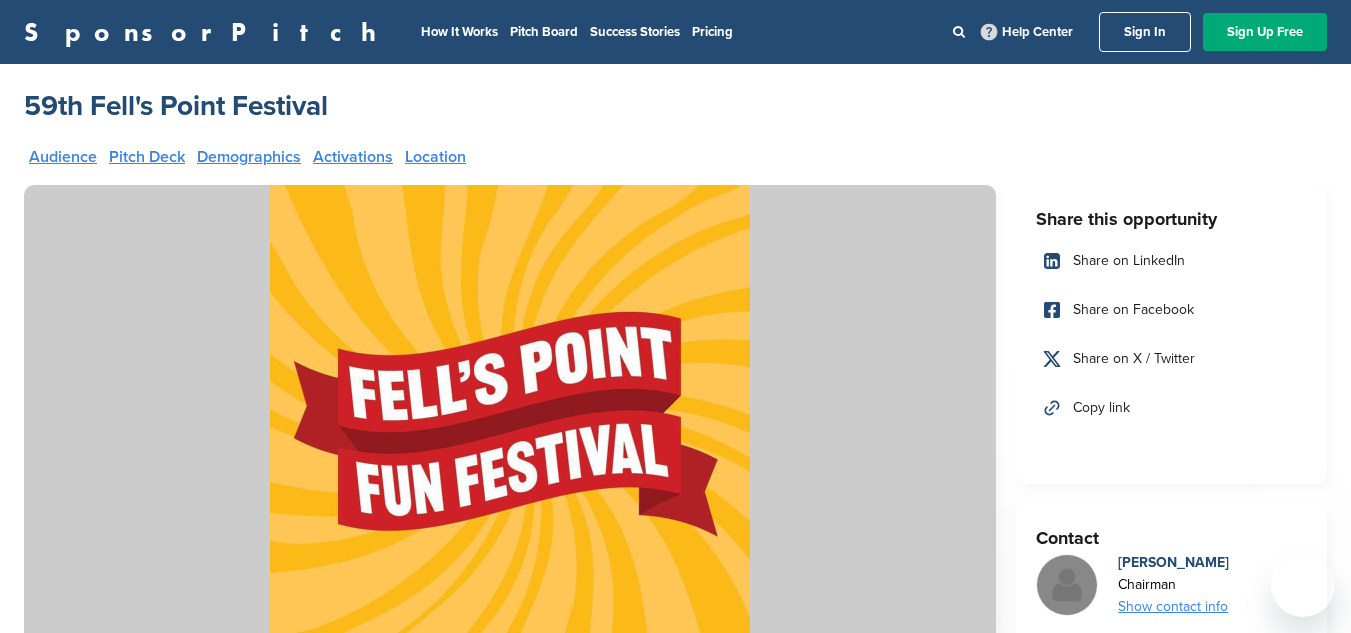 scroll, scrollTop: 0, scrollLeft: 0, axis: both 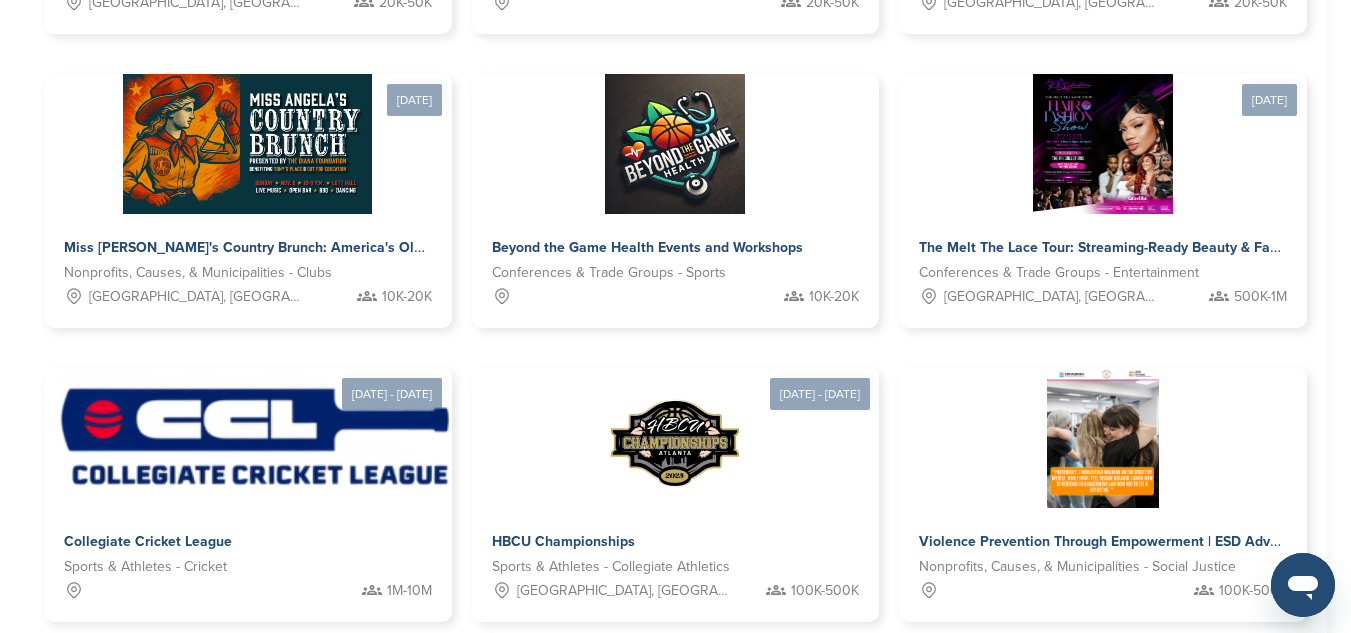 drag, startPoint x: 1349, startPoint y: 349, endPoint x: 1345, endPoint y: 417, distance: 68.117546 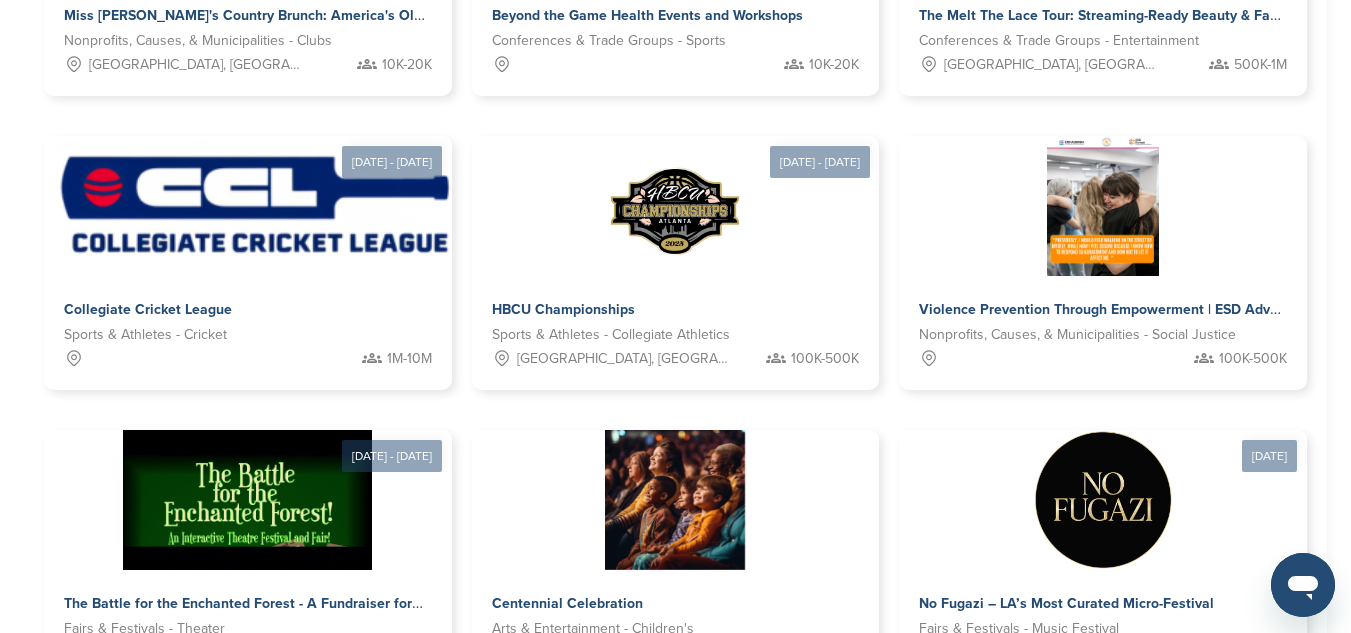 scroll, scrollTop: 1107, scrollLeft: 0, axis: vertical 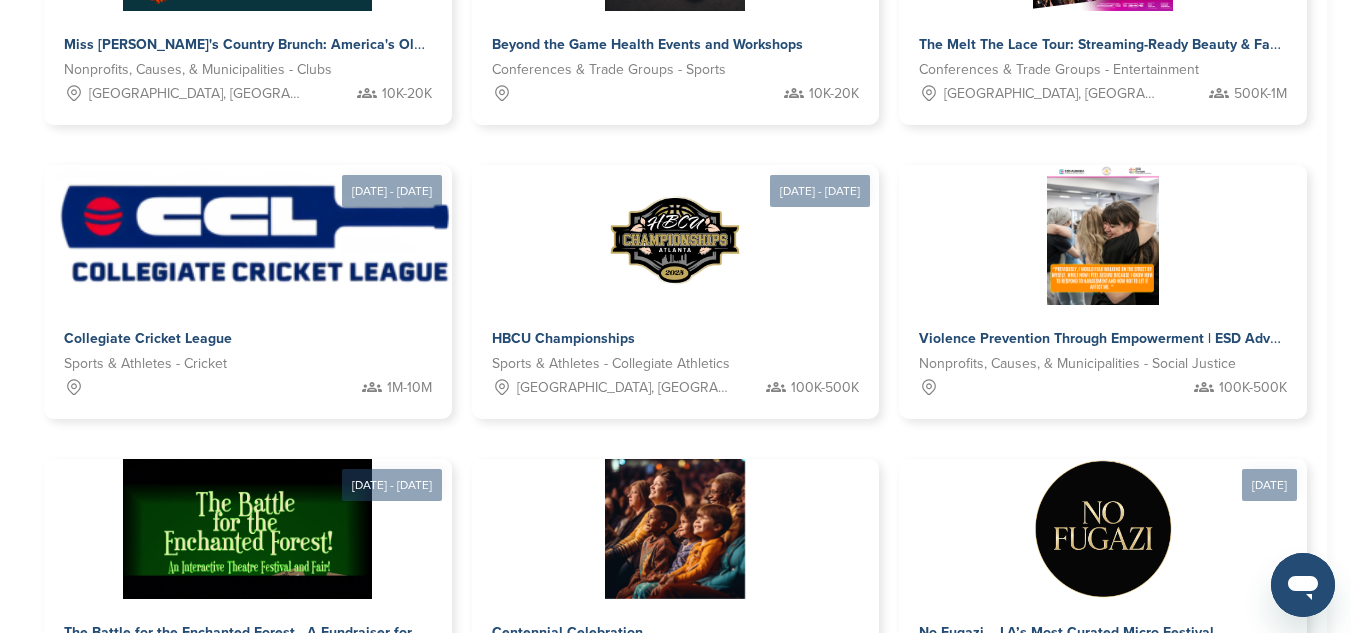 drag, startPoint x: 671, startPoint y: 491, endPoint x: 684, endPoint y: 489, distance: 13.152946 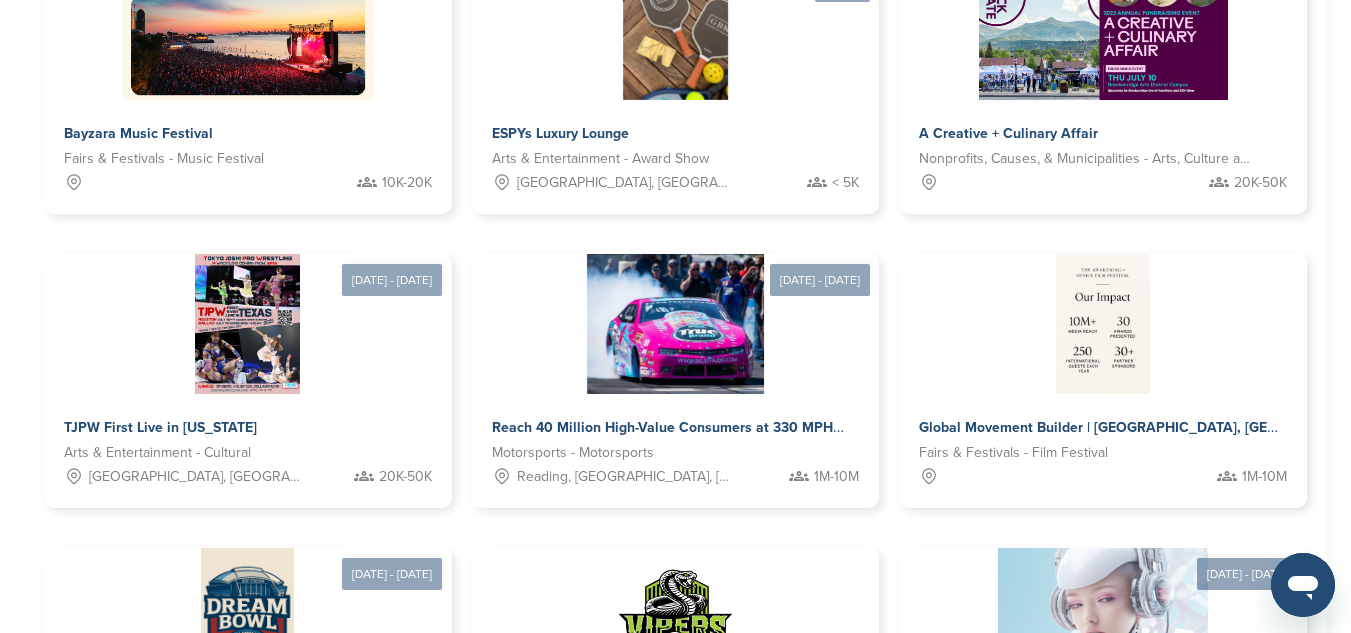 scroll, scrollTop: 1022, scrollLeft: 0, axis: vertical 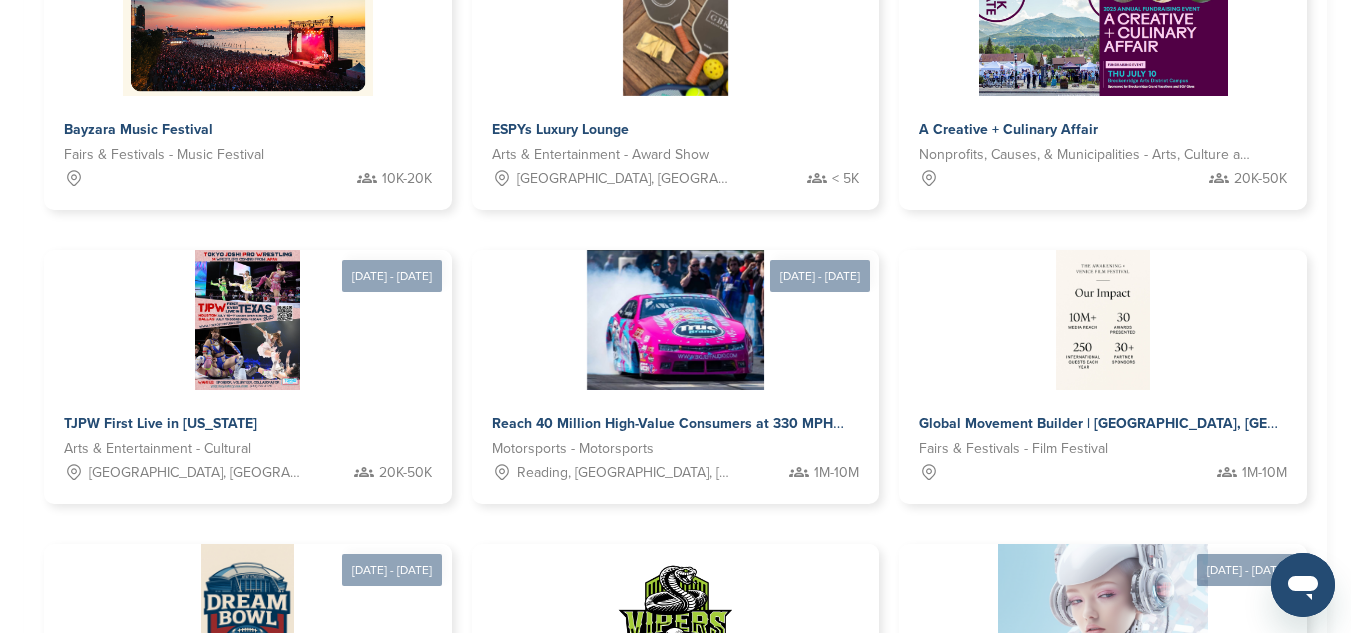 click on "4" at bounding box center (693, 860) 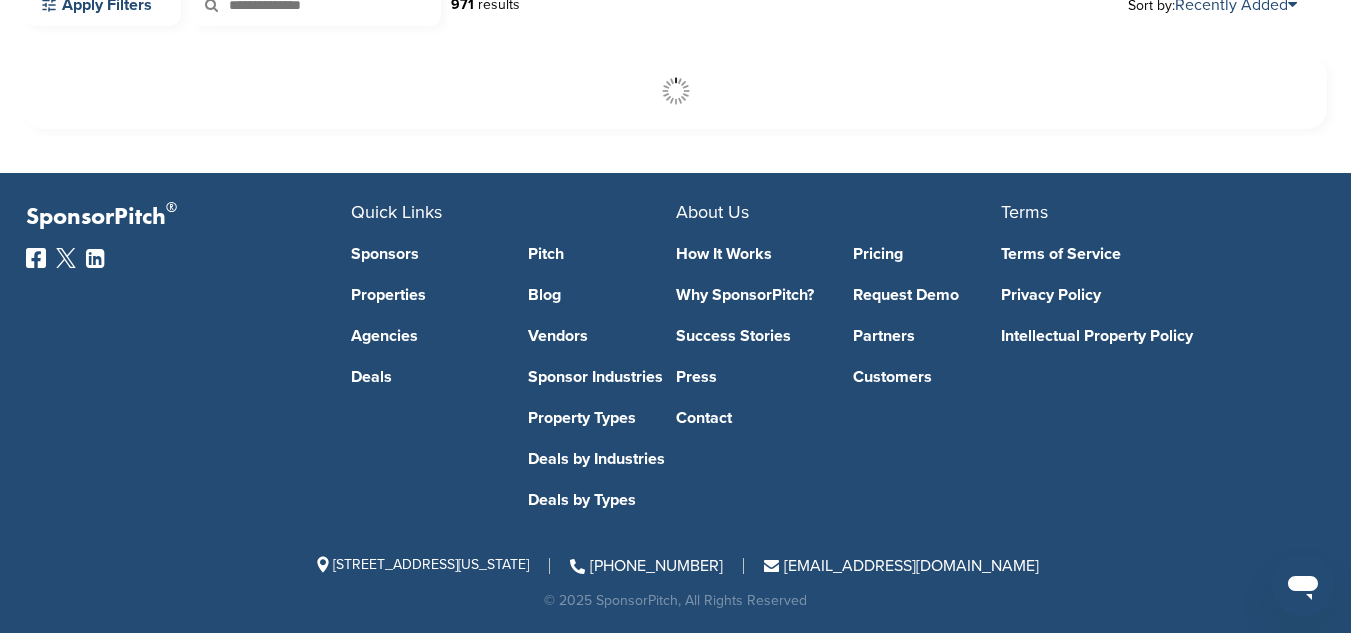 scroll, scrollTop: 608, scrollLeft: 0, axis: vertical 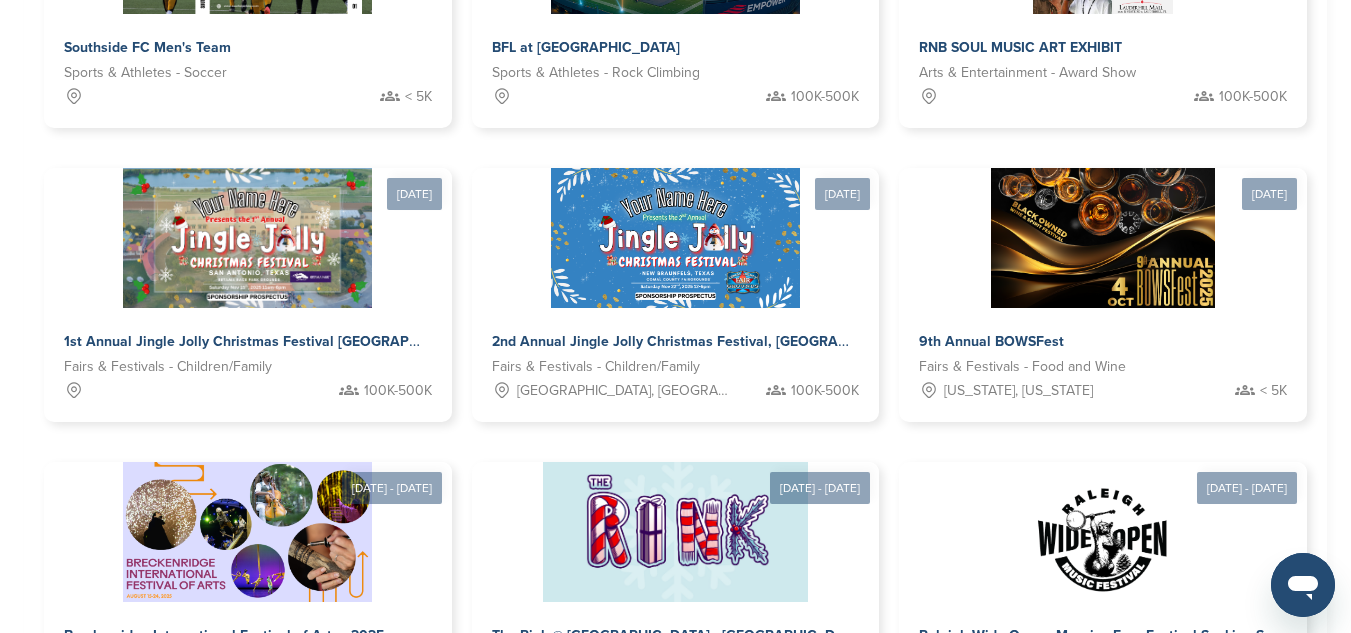 click on "5" at bounding box center [718, 778] 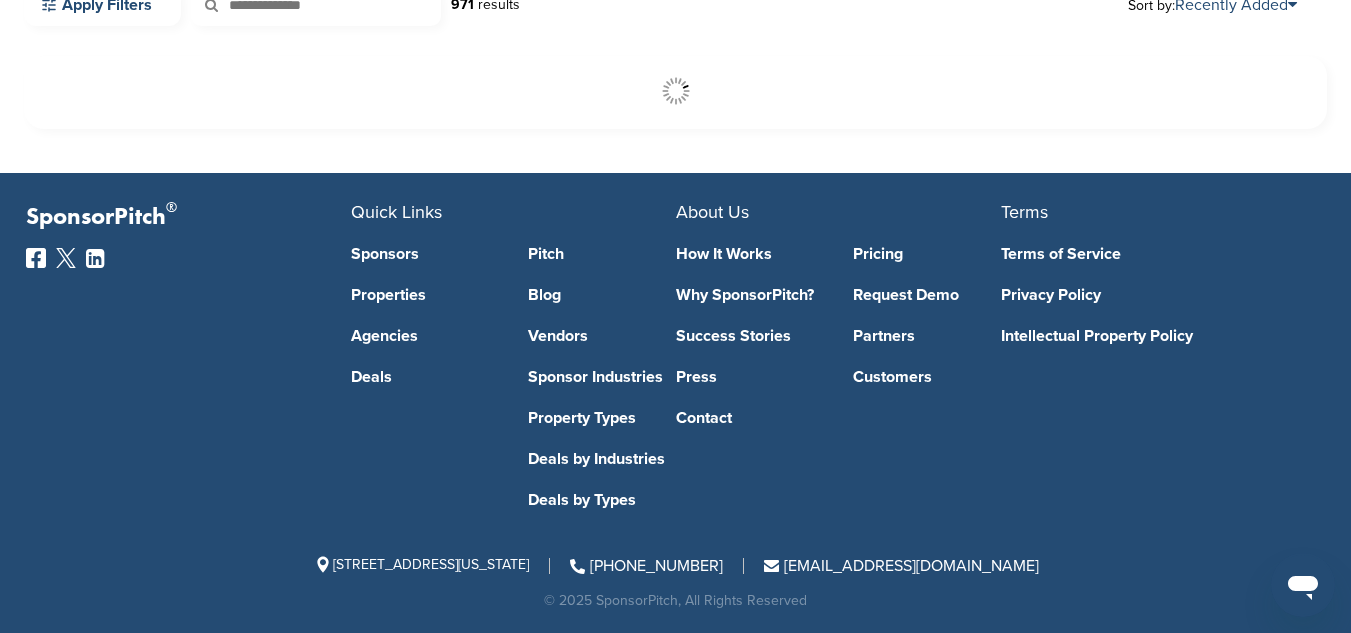 scroll, scrollTop: 608, scrollLeft: 0, axis: vertical 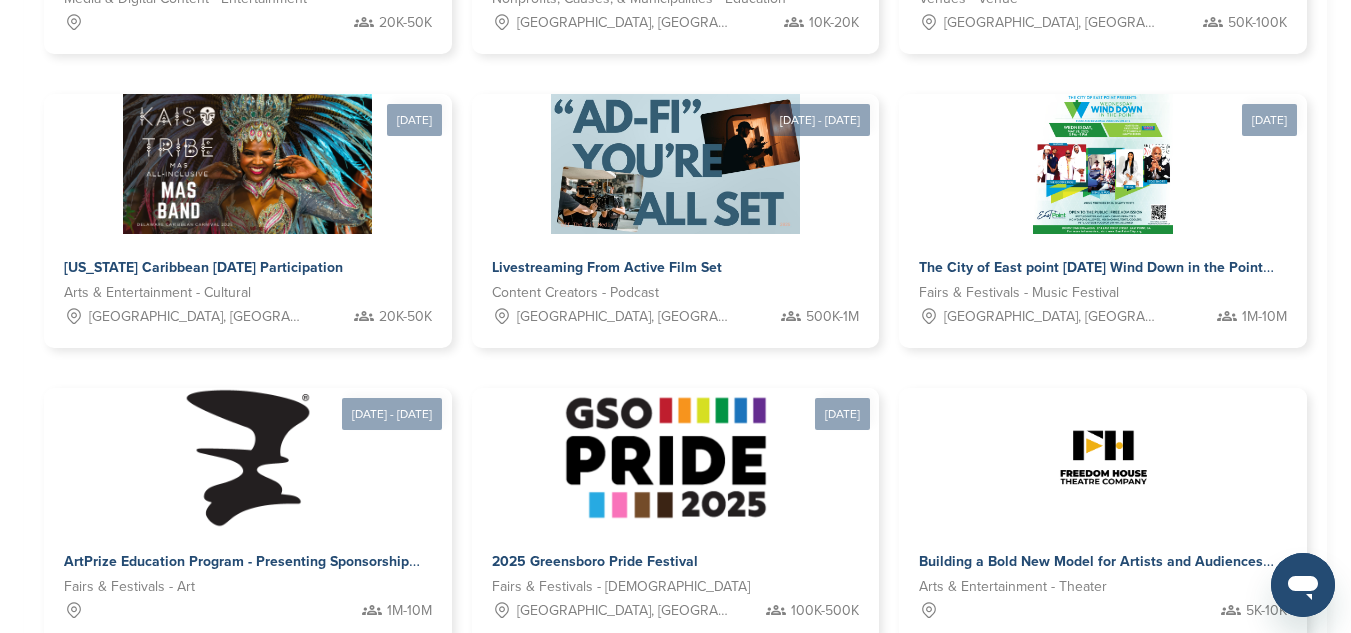 click on "6" at bounding box center (743, 704) 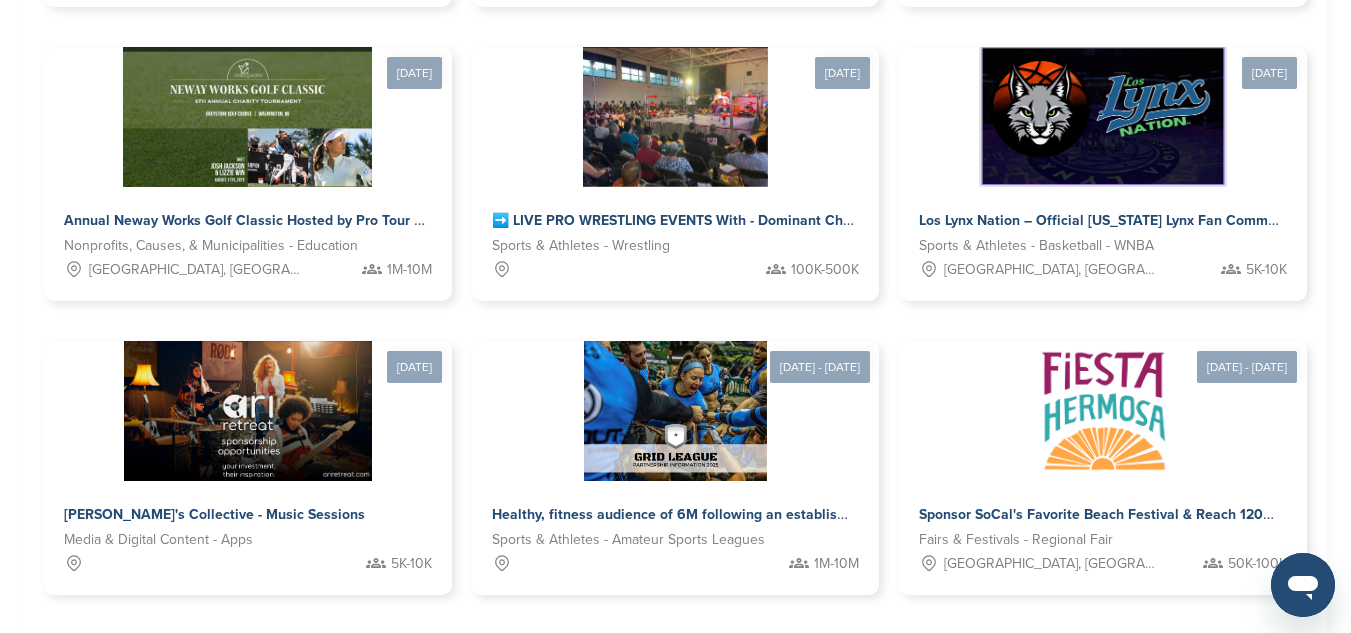 scroll, scrollTop: 1364, scrollLeft: 0, axis: vertical 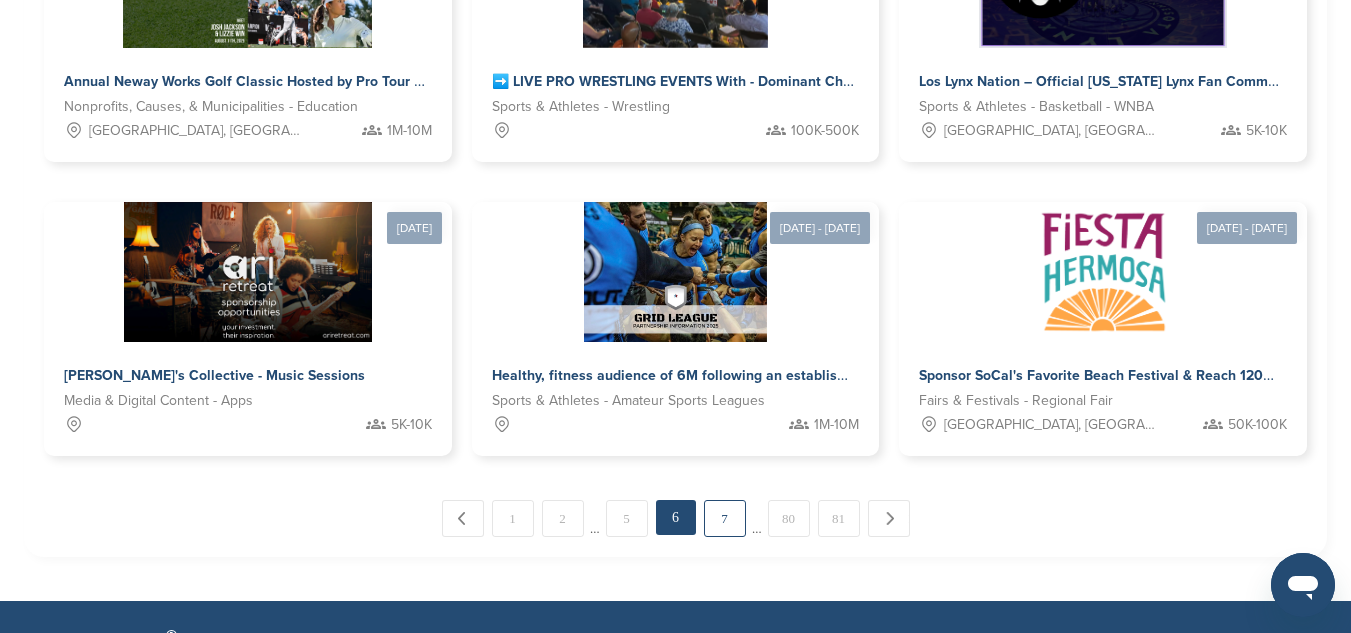 click on "7" at bounding box center (725, 518) 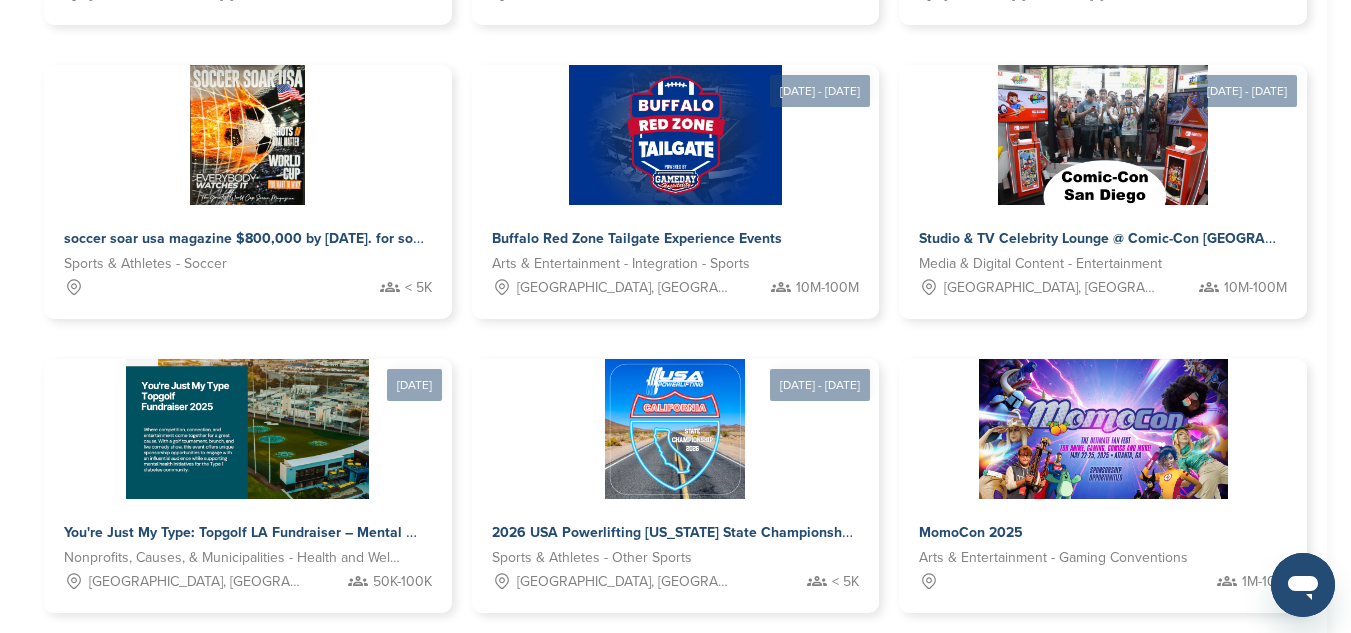 scroll, scrollTop: 1225, scrollLeft: 0, axis: vertical 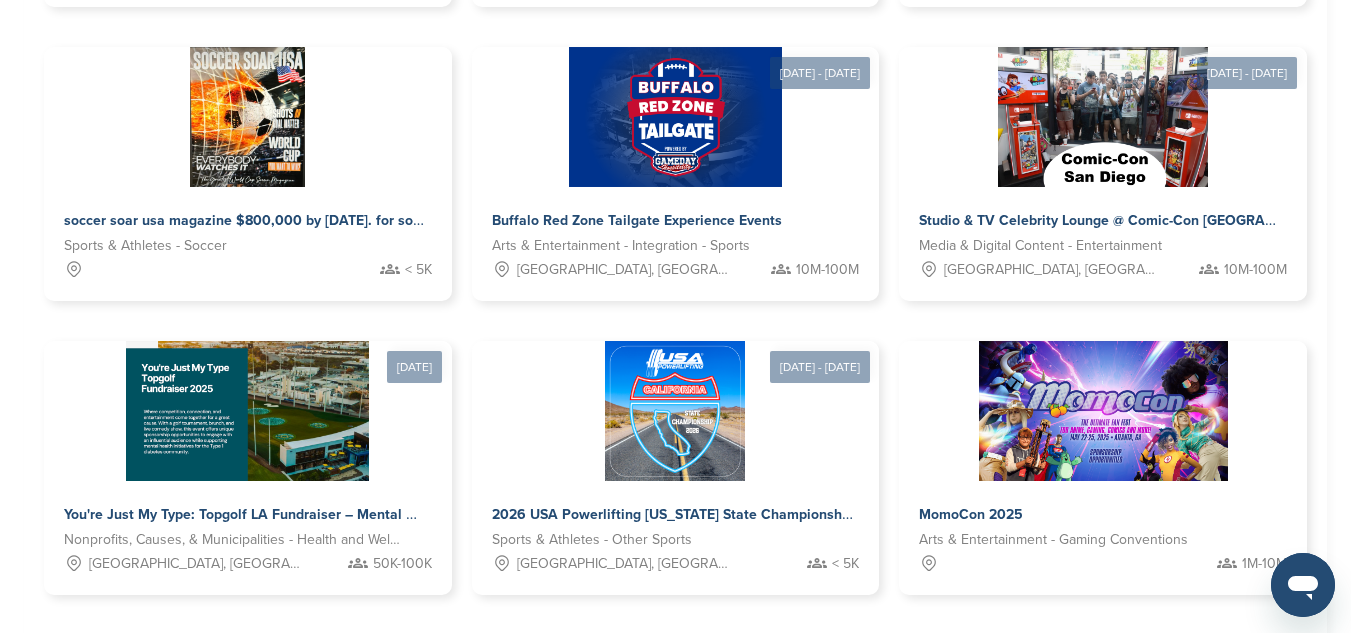 click on "8" at bounding box center [725, 657] 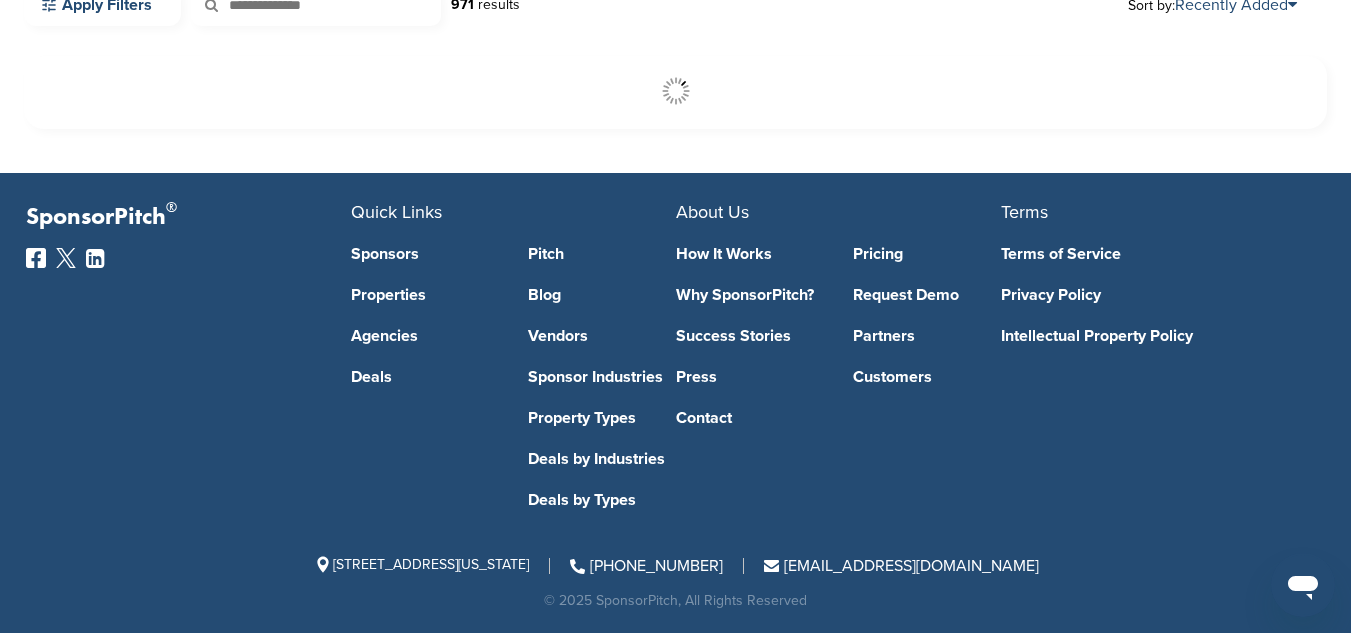 scroll, scrollTop: 608, scrollLeft: 0, axis: vertical 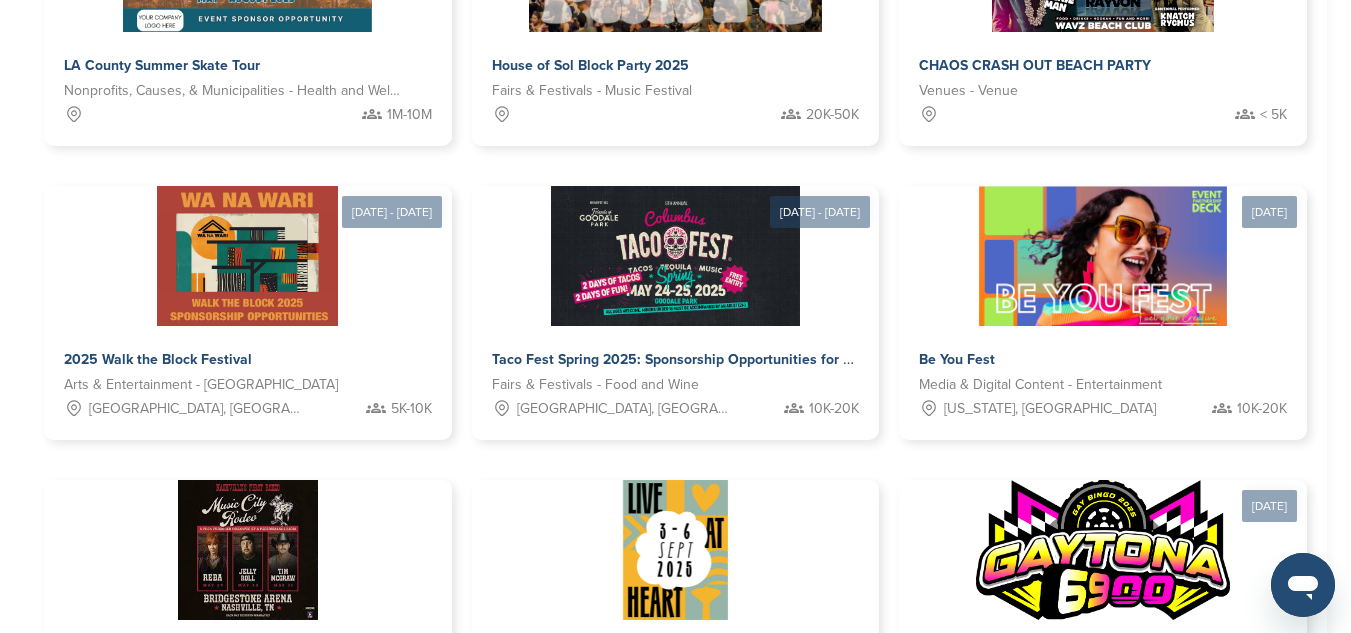 click on "9" at bounding box center [725, 796] 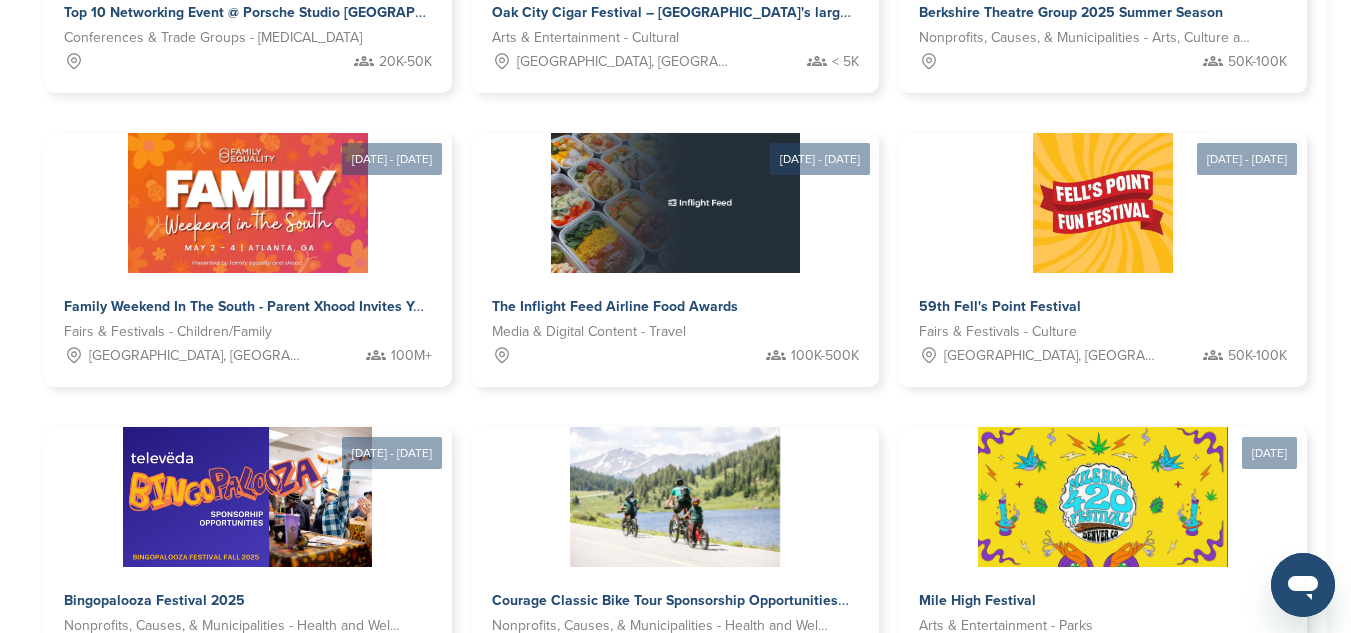 scroll, scrollTop: 1129, scrollLeft: 0, axis: vertical 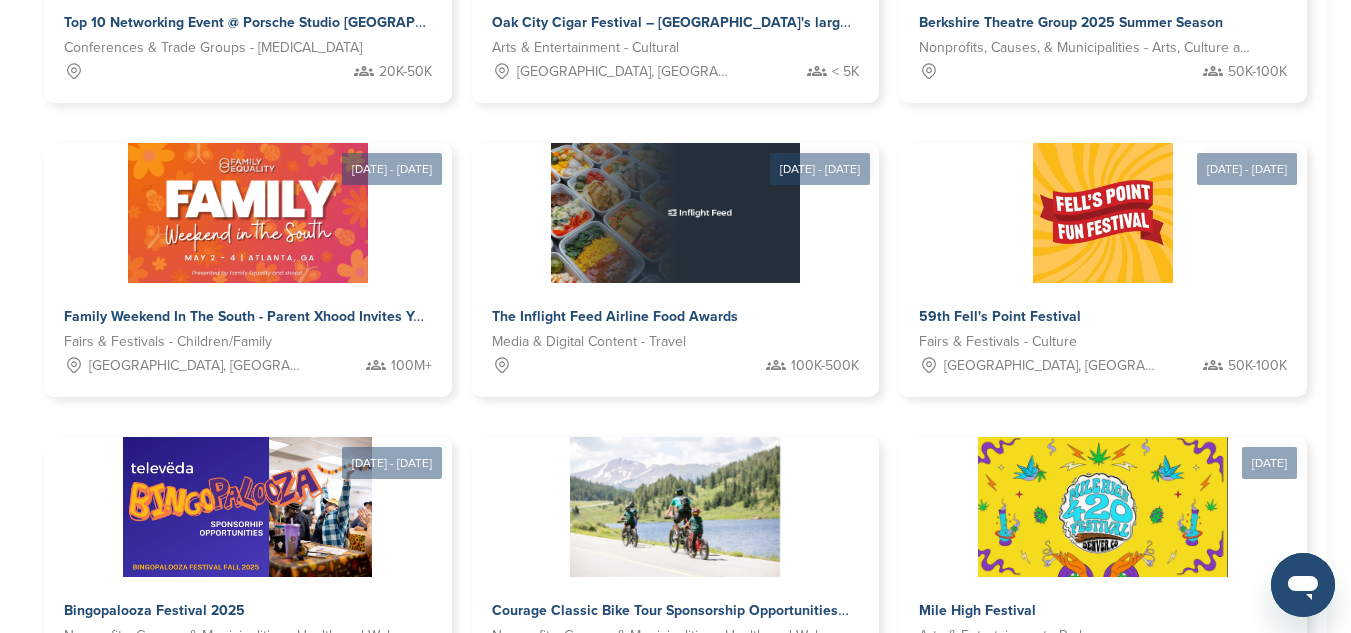 click on "10" at bounding box center [725, 753] 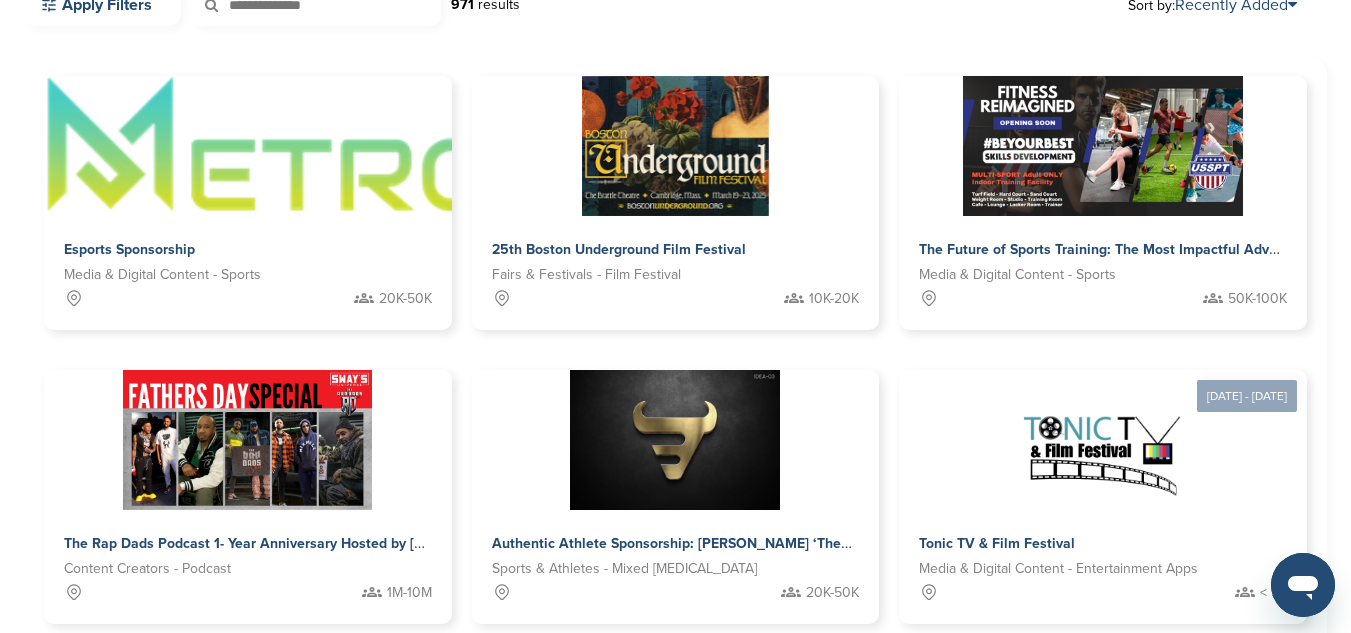 drag, startPoint x: 1348, startPoint y: 211, endPoint x: 1362, endPoint y: 178, distance: 35.846897 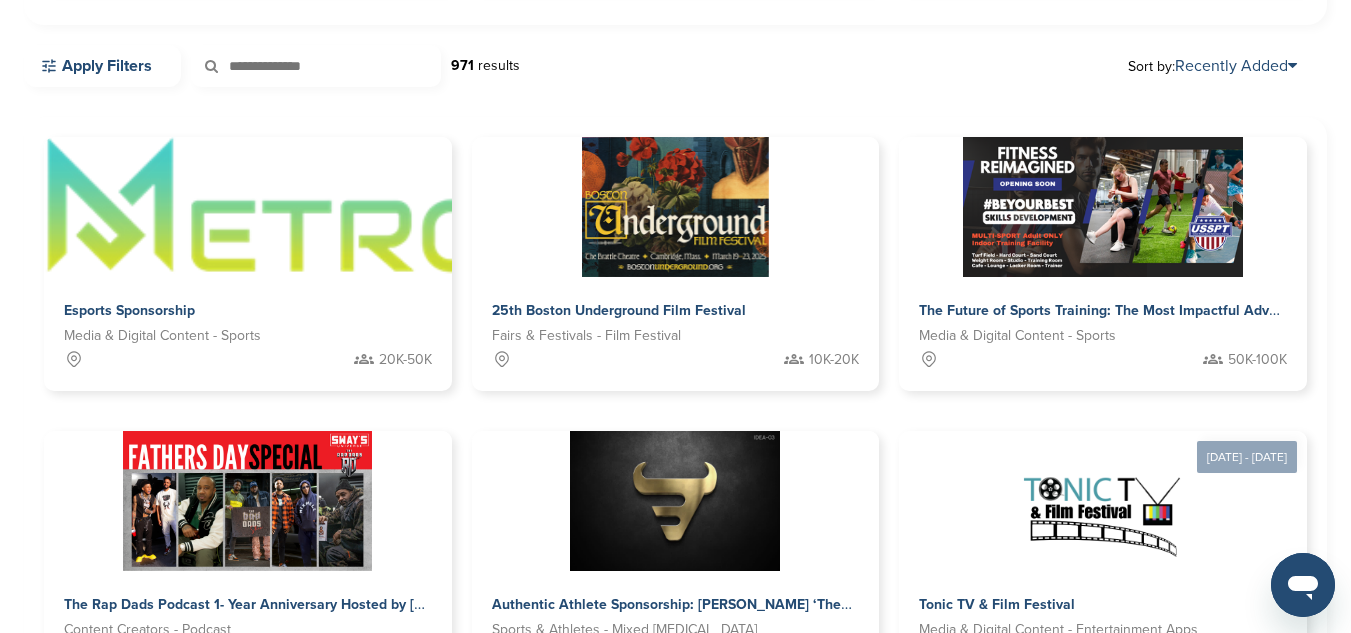 scroll, scrollTop: 551, scrollLeft: 0, axis: vertical 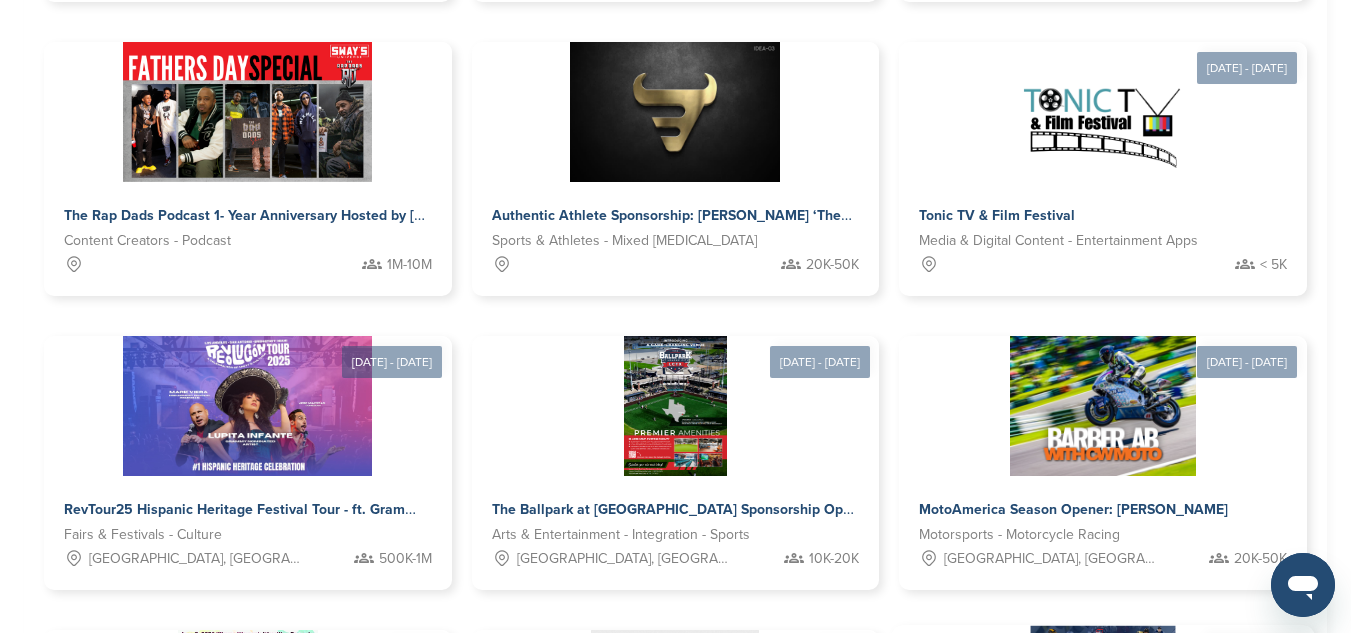 drag, startPoint x: 1126, startPoint y: 449, endPoint x: 1122, endPoint y: 435, distance: 14.56022 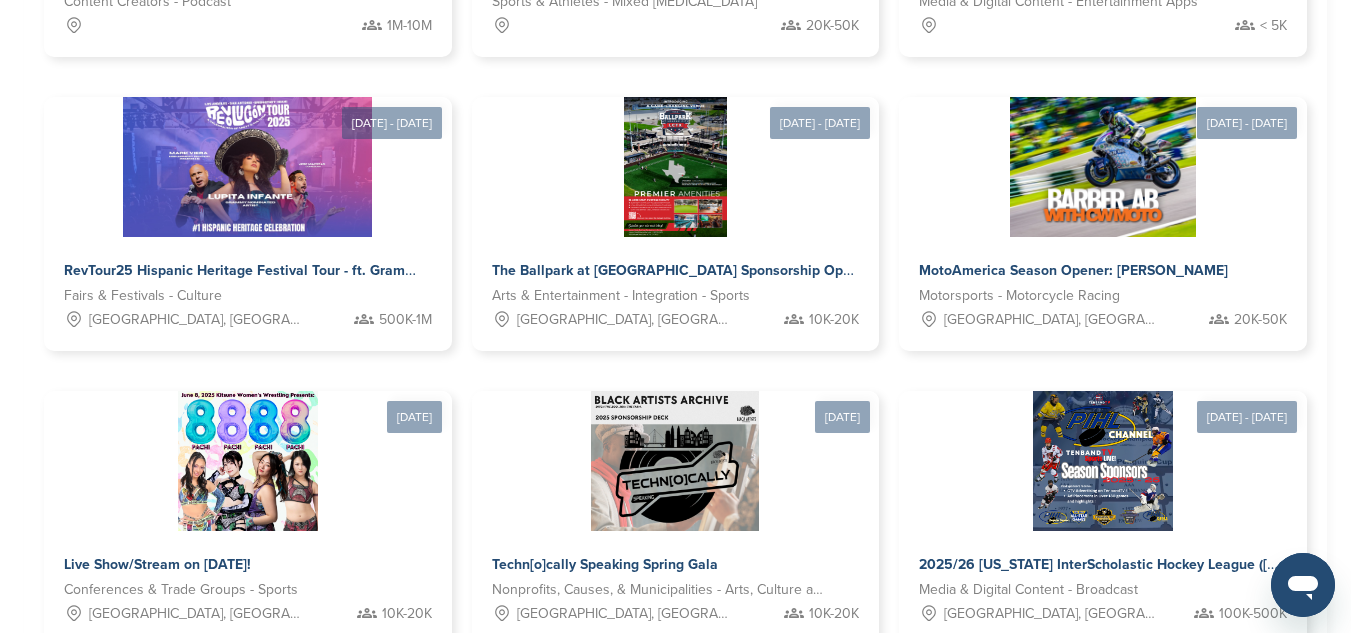 scroll, scrollTop: 1182, scrollLeft: 0, axis: vertical 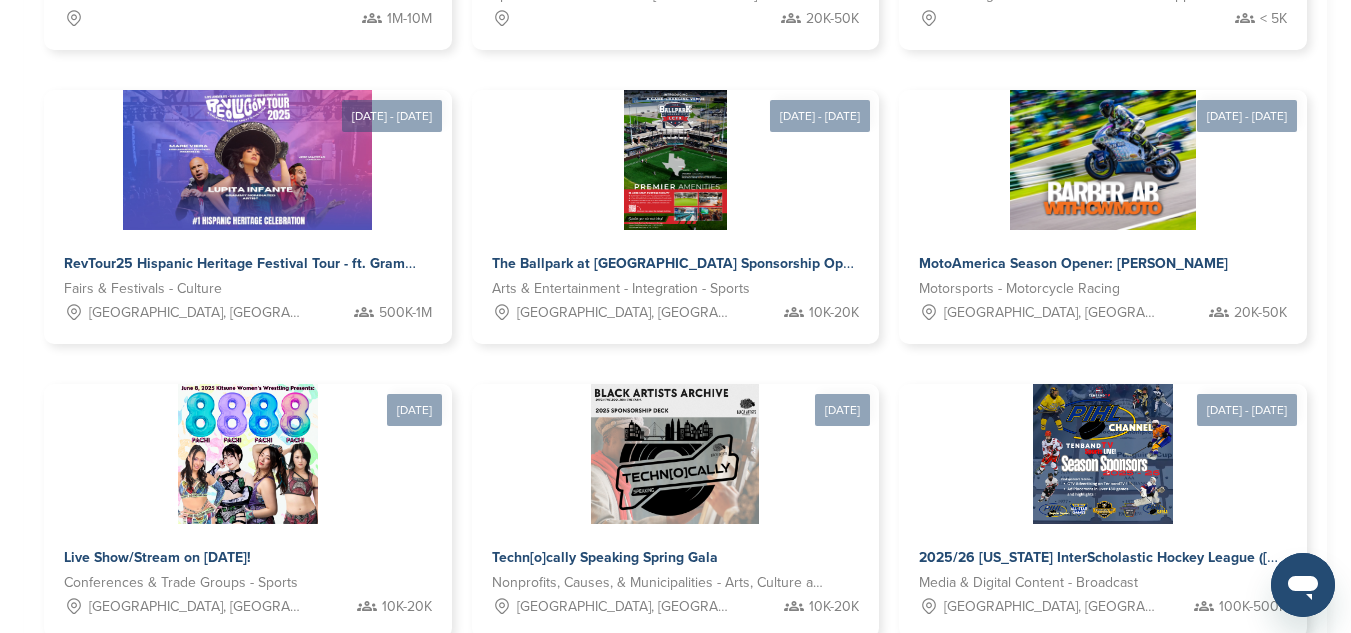 click on "11" at bounding box center [725, 700] 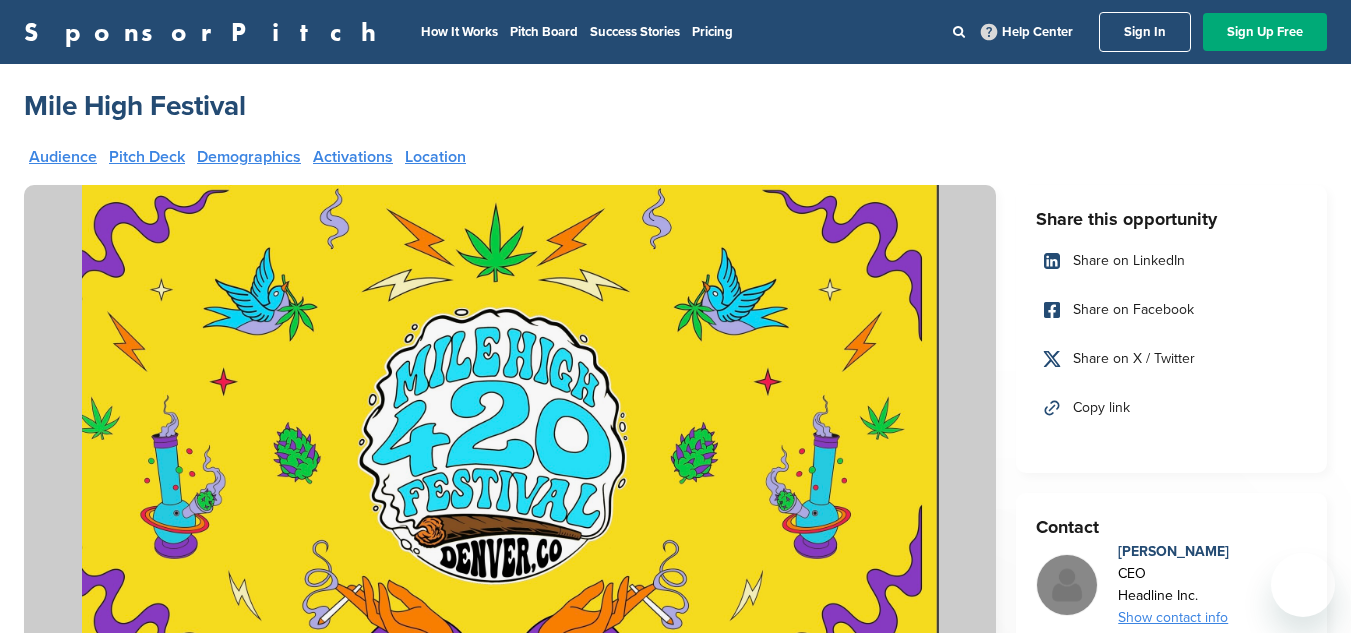 scroll, scrollTop: 0, scrollLeft: 0, axis: both 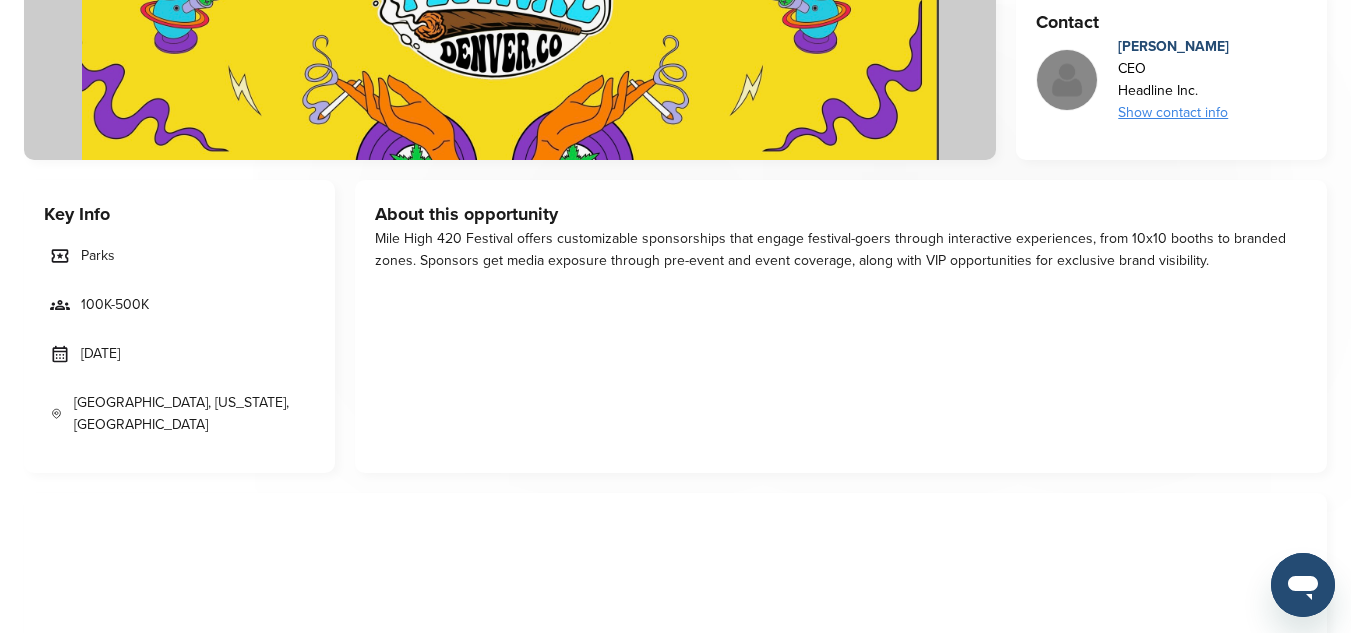 drag, startPoint x: 80, startPoint y: 348, endPoint x: 192, endPoint y: 351, distance: 112.04017 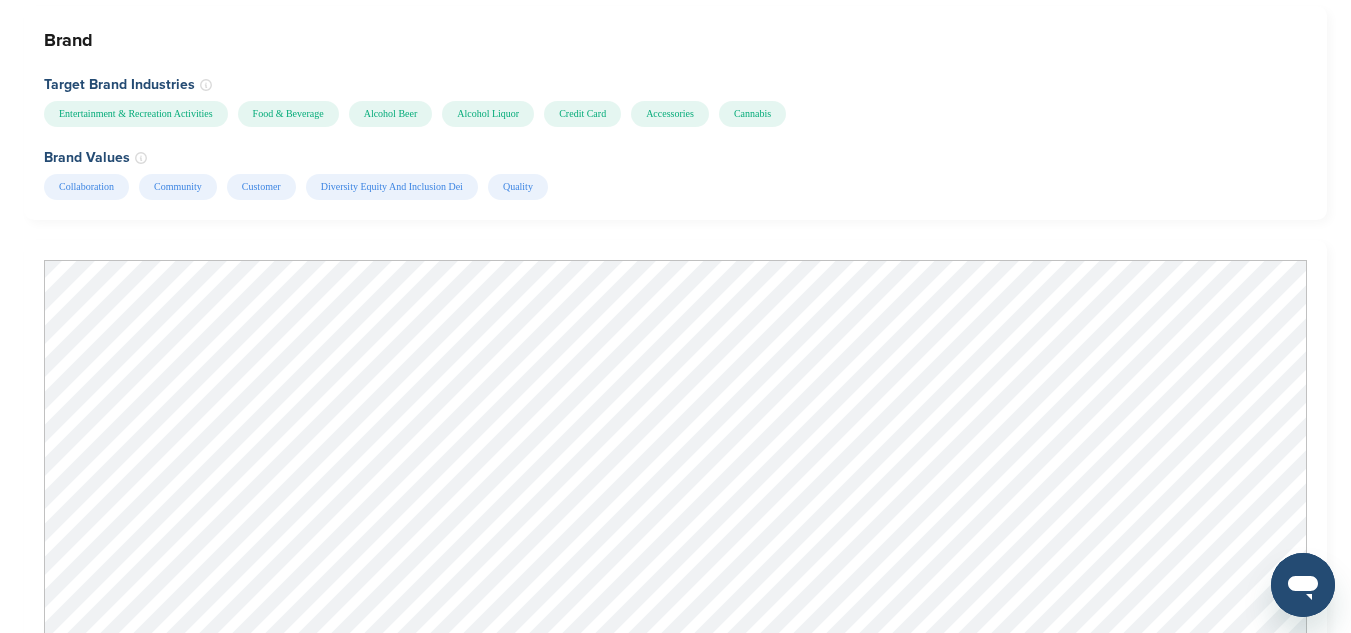 scroll, scrollTop: 2090, scrollLeft: 0, axis: vertical 